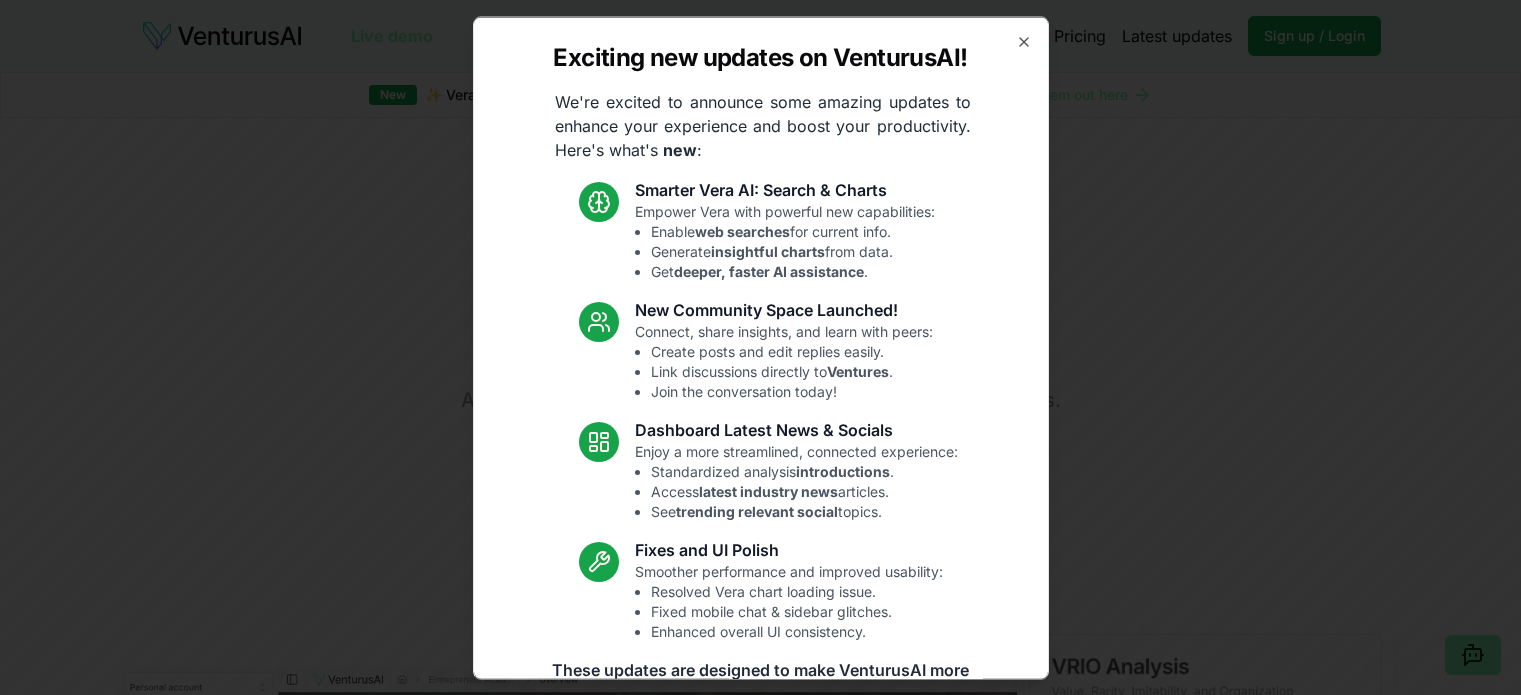 scroll, scrollTop: 0, scrollLeft: 0, axis: both 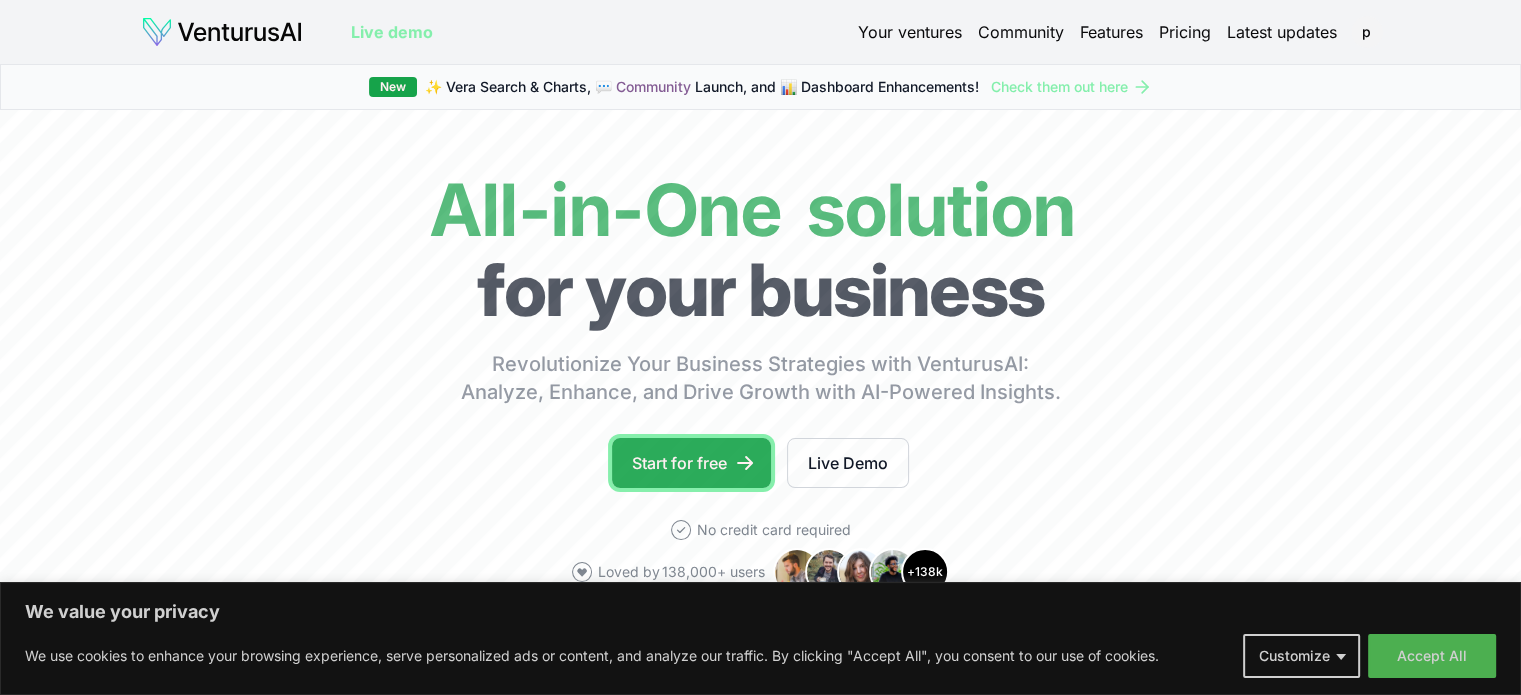 click on "Start for free" at bounding box center (691, 463) 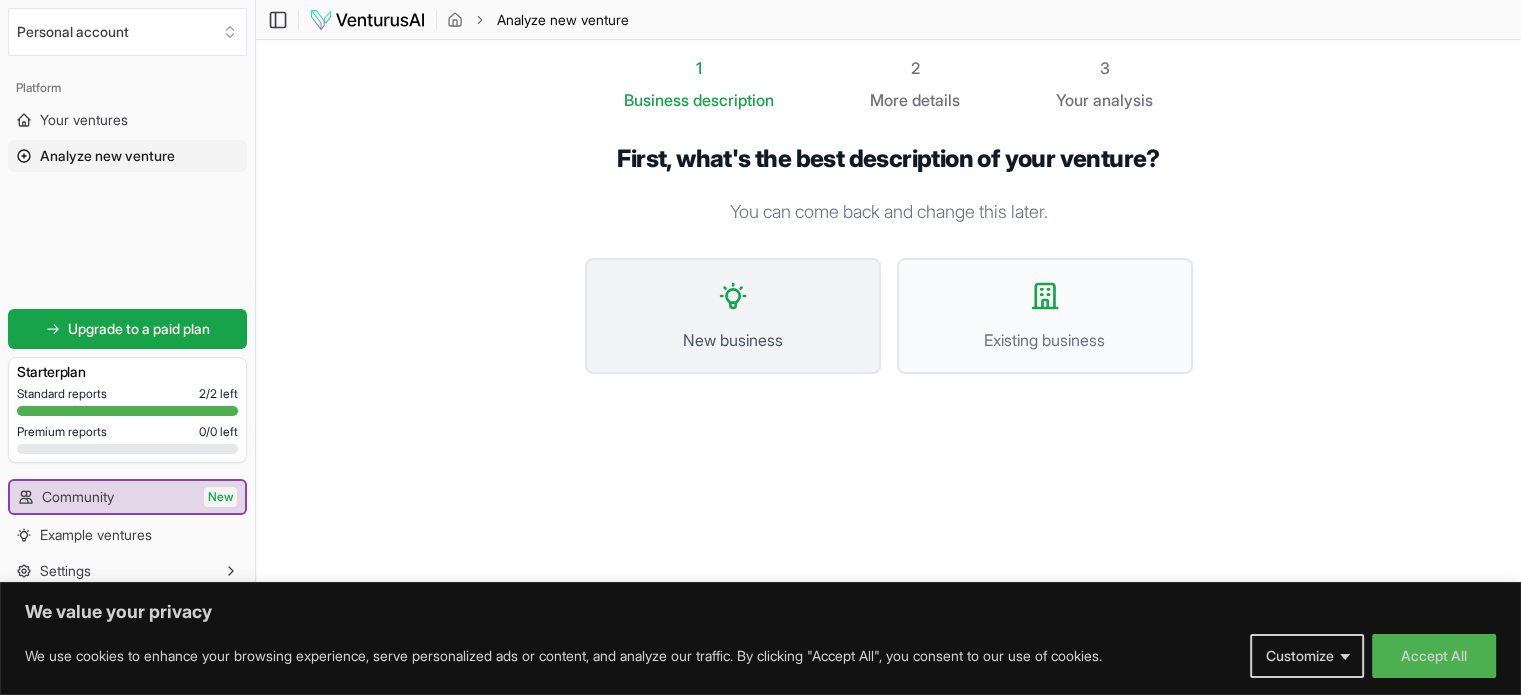 click on "New business" at bounding box center (733, 316) 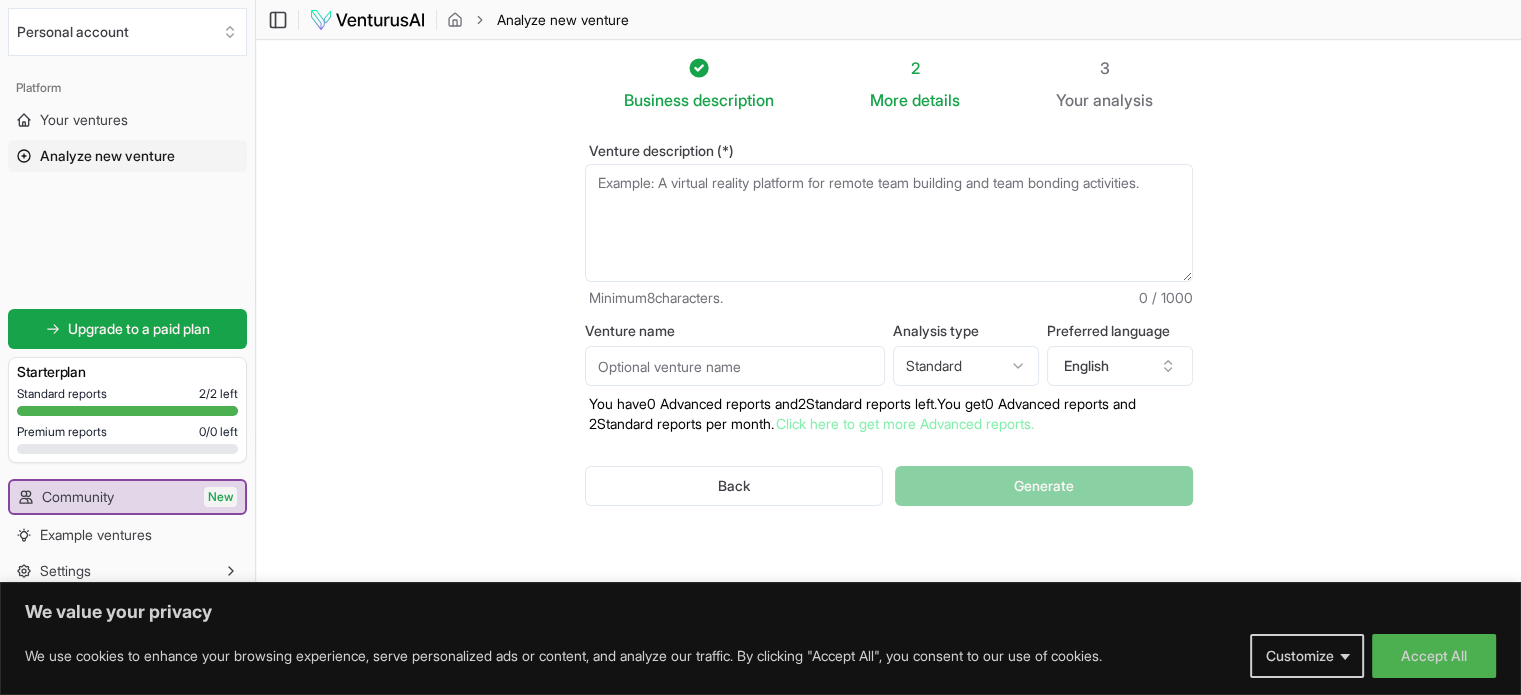 click on "Venture description (*)" at bounding box center [889, 223] 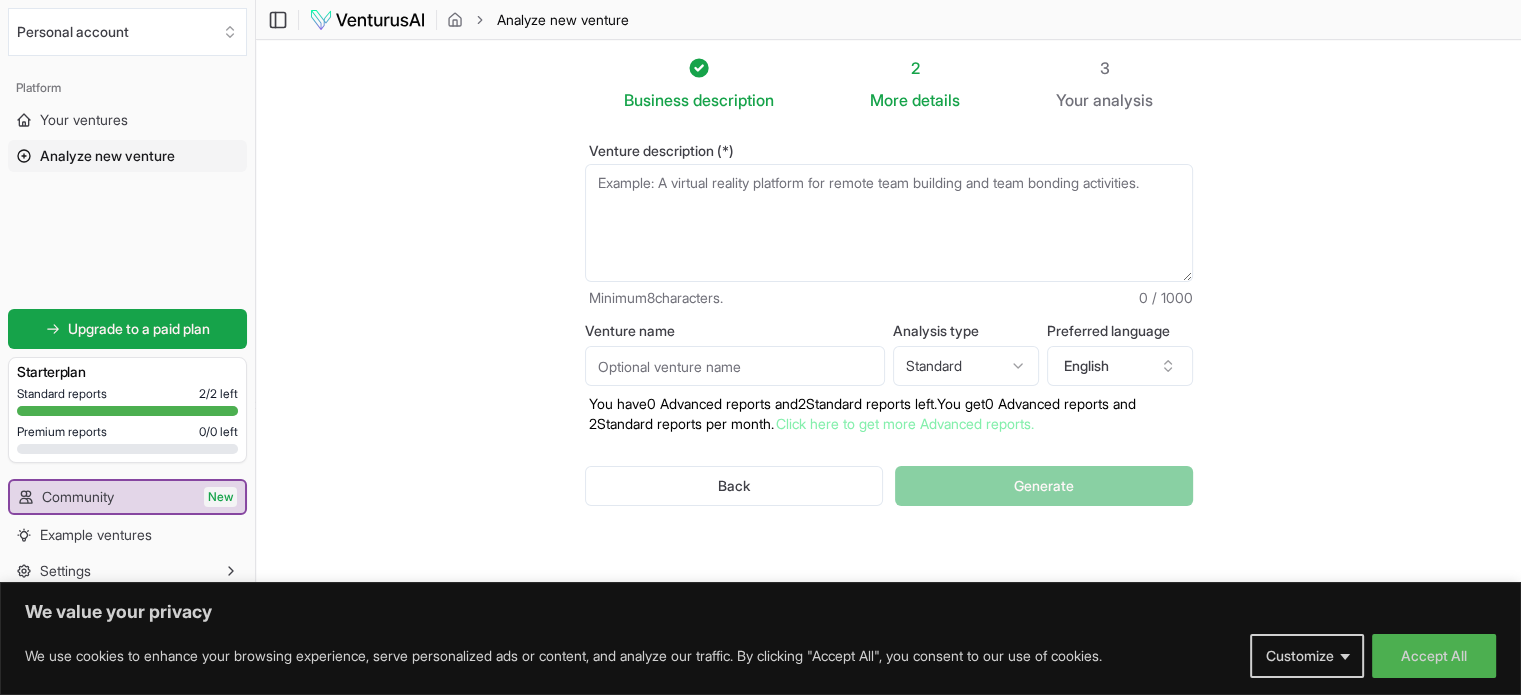 paste on "Main idea: Keeps on par with potential competition analyses what 's working and making money and draining money, more like understanding and connecting better with the target audience." 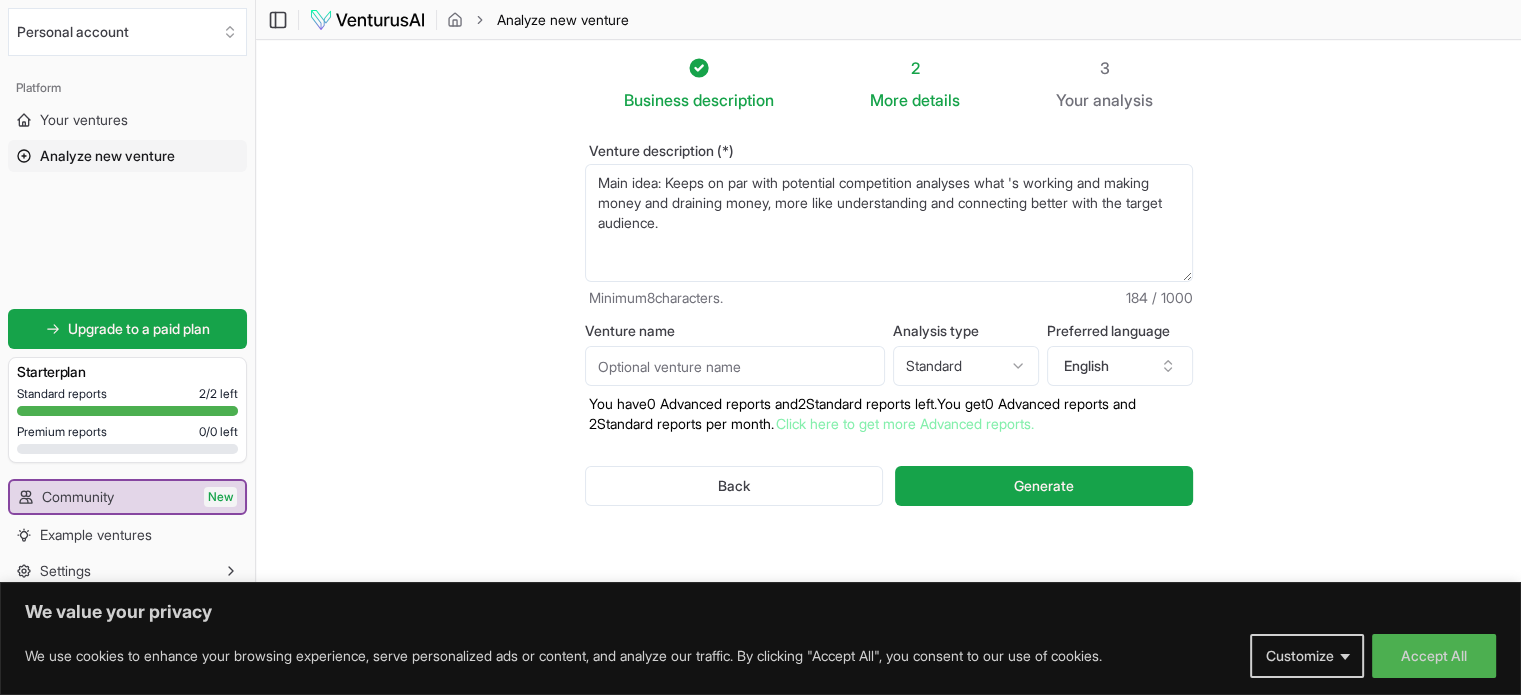 click on "Main idea: Keeps on par with potential competition analyses what 's working and making money and draining money, more like understanding and connecting better with the target audience." at bounding box center [889, 223] 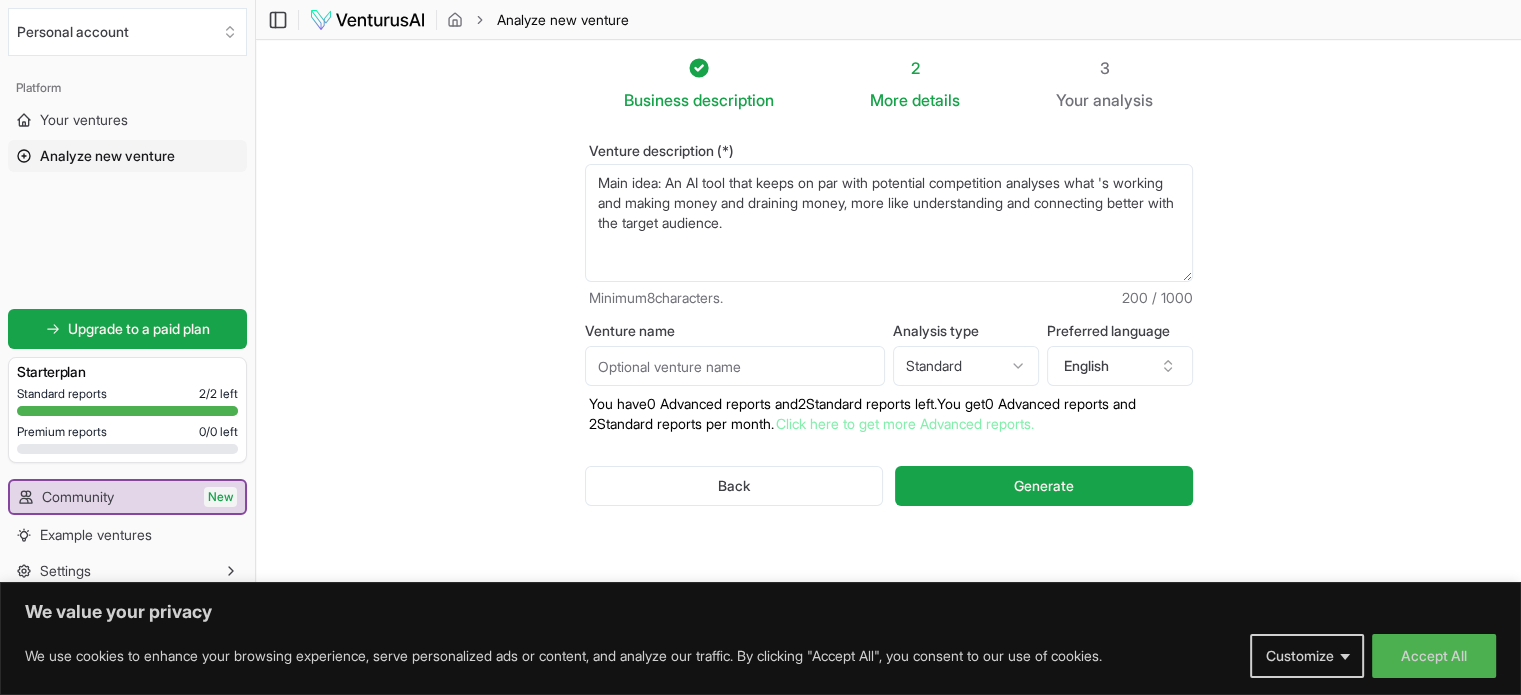 drag, startPoint x: 900, startPoint y: 236, endPoint x: 598, endPoint y: 147, distance: 314.84122 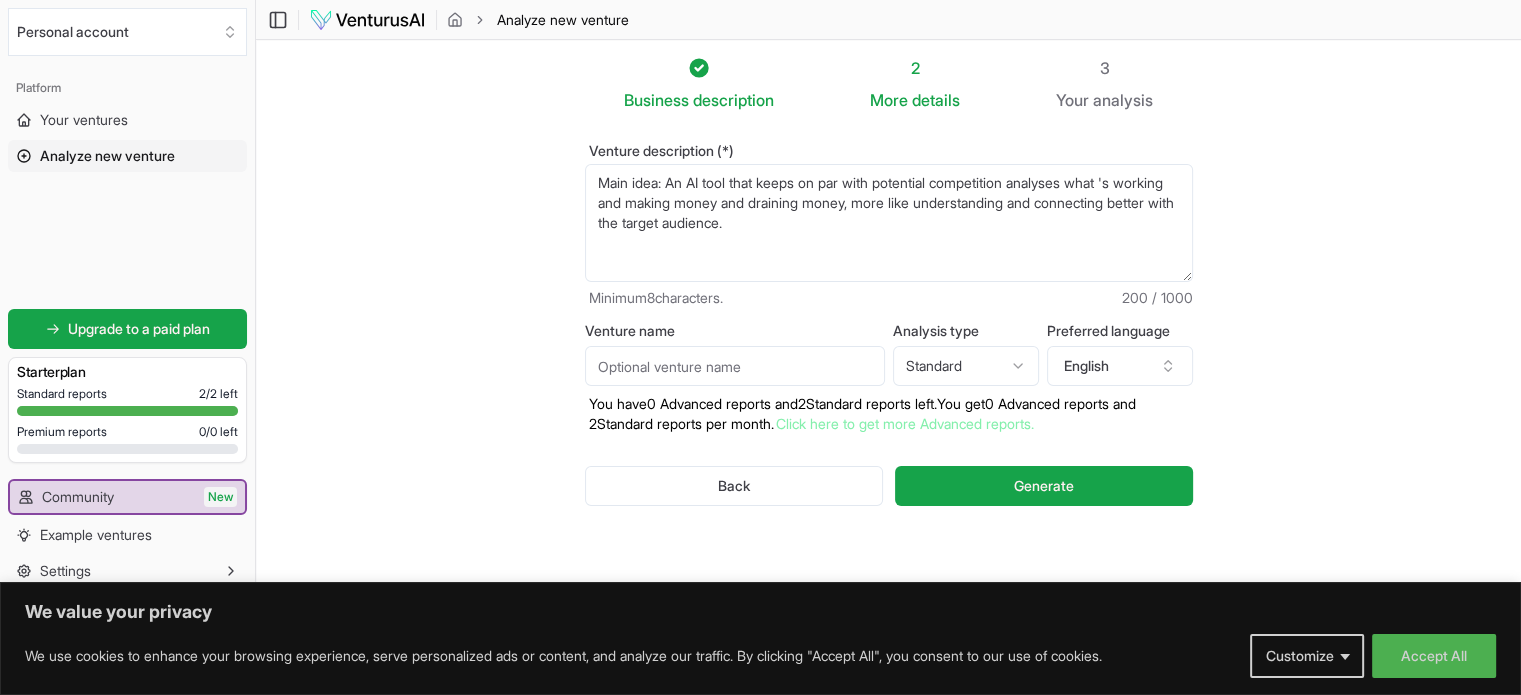type on "Main idea: An AI tool that keeps on par with potential competition analyses what 's working and making money and draining money, more like understanding and connecting better with the target audience." 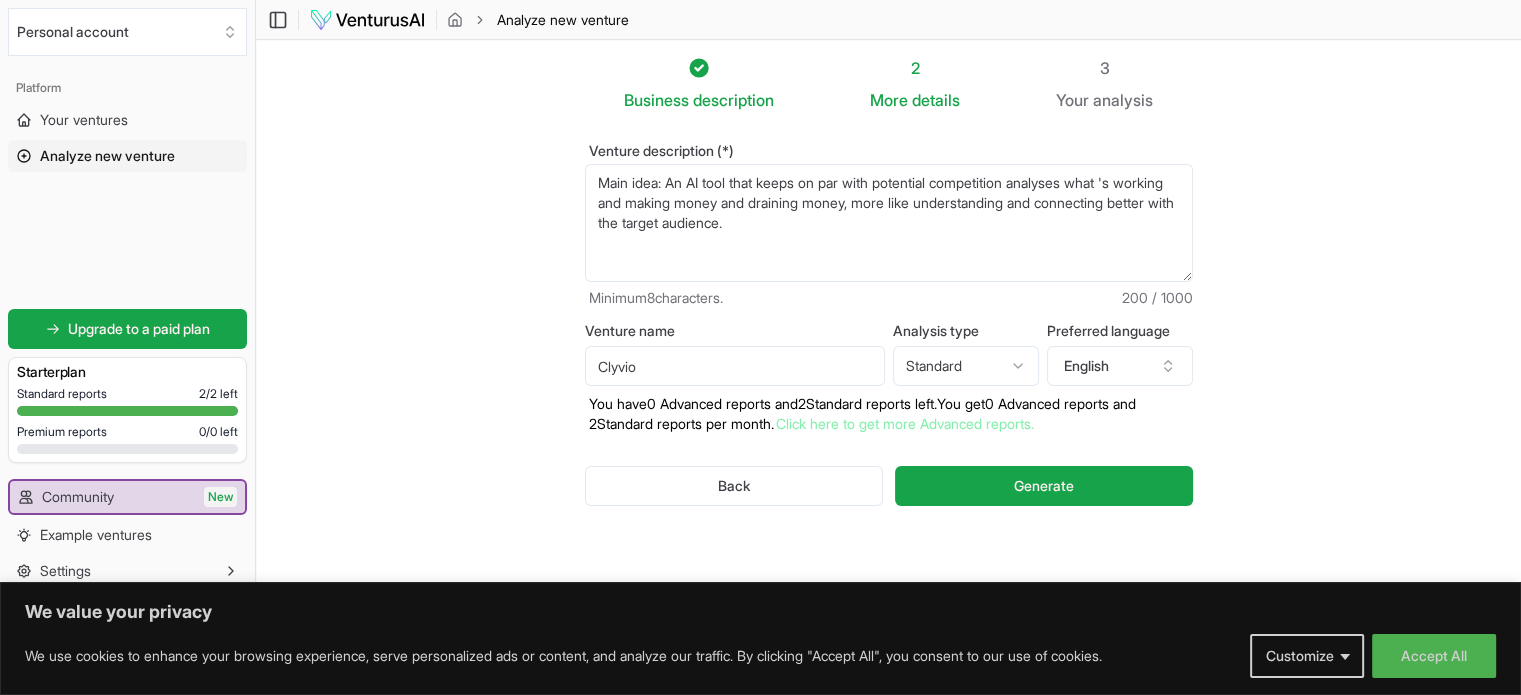 type on "Clyvio" 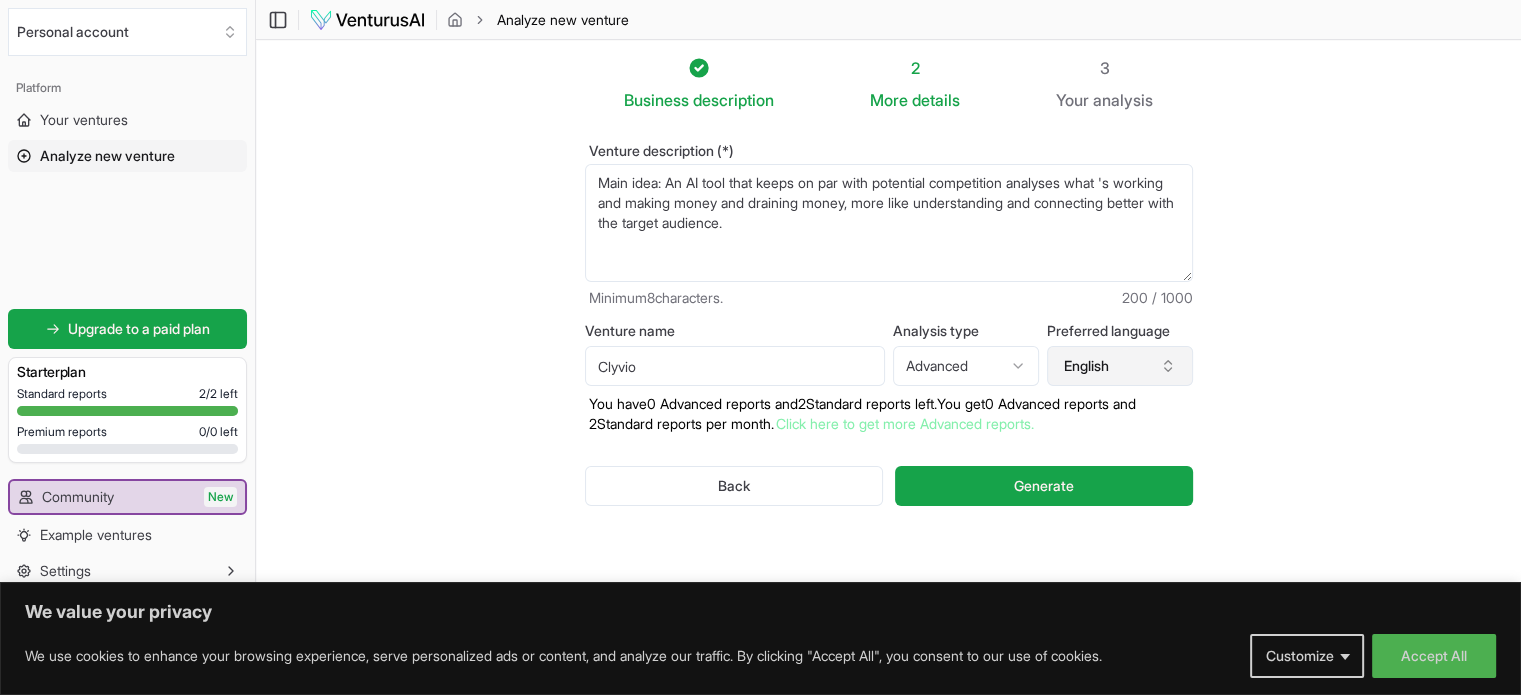 click on "English" at bounding box center (1120, 366) 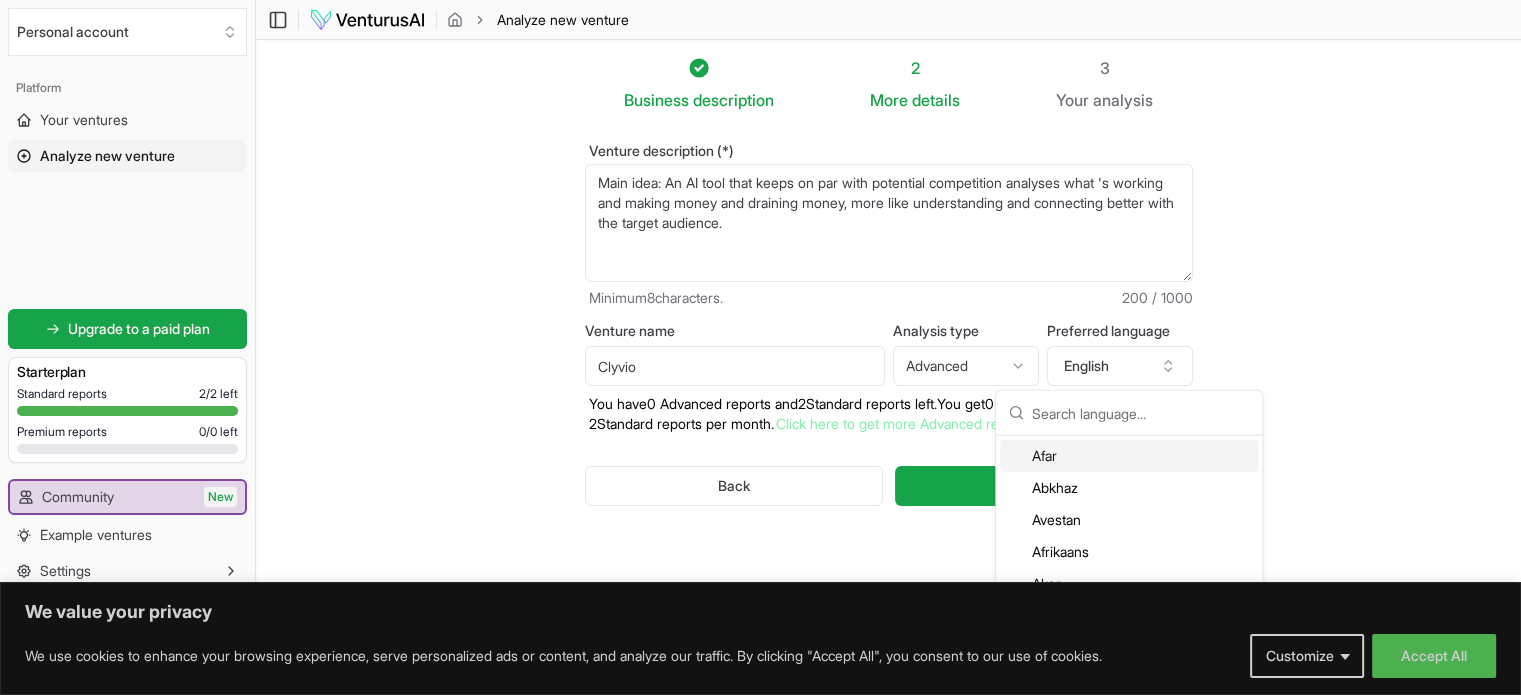 click on "Business   description 2 More   details 3 Your   analysis Venture description (*) Main idea: An AI tool that keeps on par with potential competition analyses what 's working and making money and draining money, more like understanding and connecting better with the target audience. Minimum  8  characters. 200 / 1000 Venture name Clyvio Analysis type Advanced Advanced Standard Preferred language English You have  0   Advanced reports   and  2  Standard reports left.  Y ou get  0   Advanced reports and   2  Standard reports per month. Click here to get more Advanced reports. Back Generate" at bounding box center [888, 317] 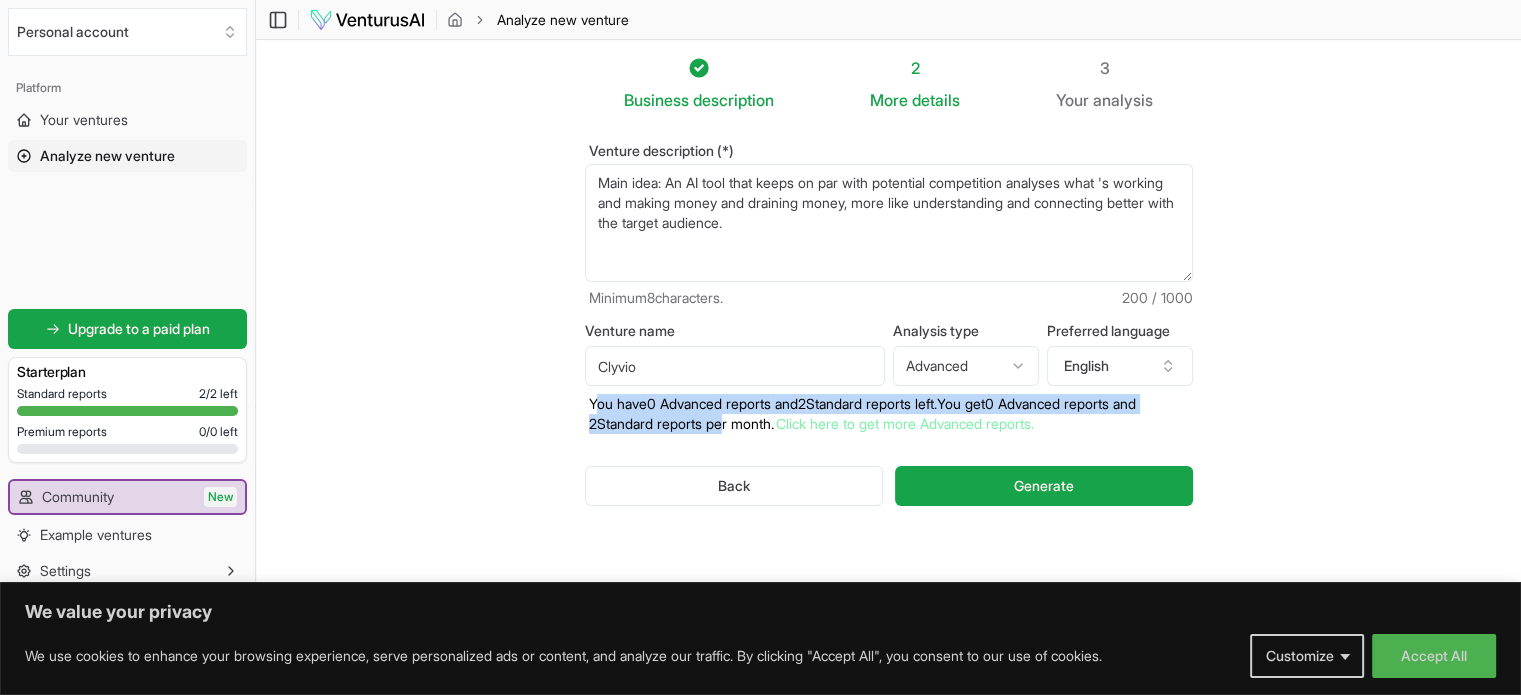 drag, startPoint x: 593, startPoint y: 413, endPoint x: 725, endPoint y: 419, distance: 132.13629 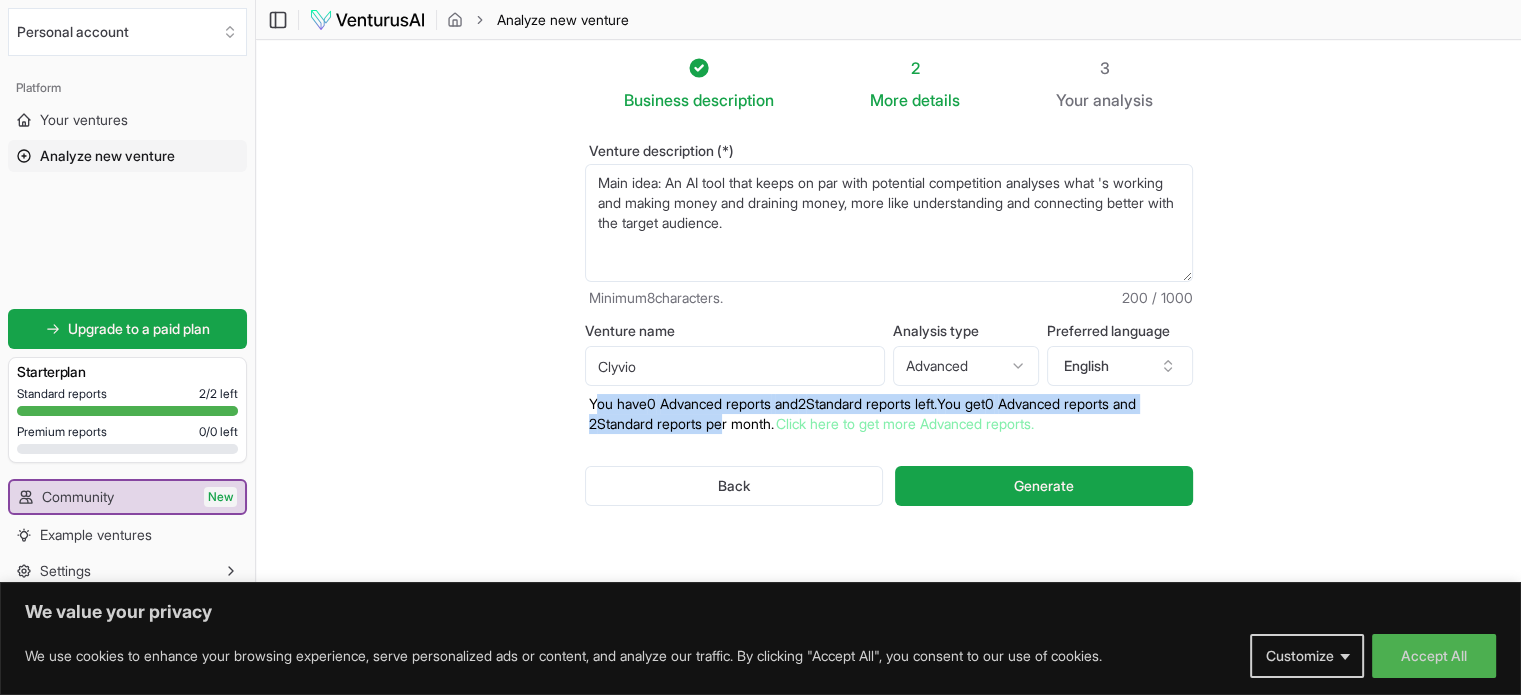 click on "You have  0   Advanced reports   and  2  Standard reports left.  Y ou get  0   Advanced reports and   2  Standard reports per month. Click here to get more Advanced reports." at bounding box center (889, 414) 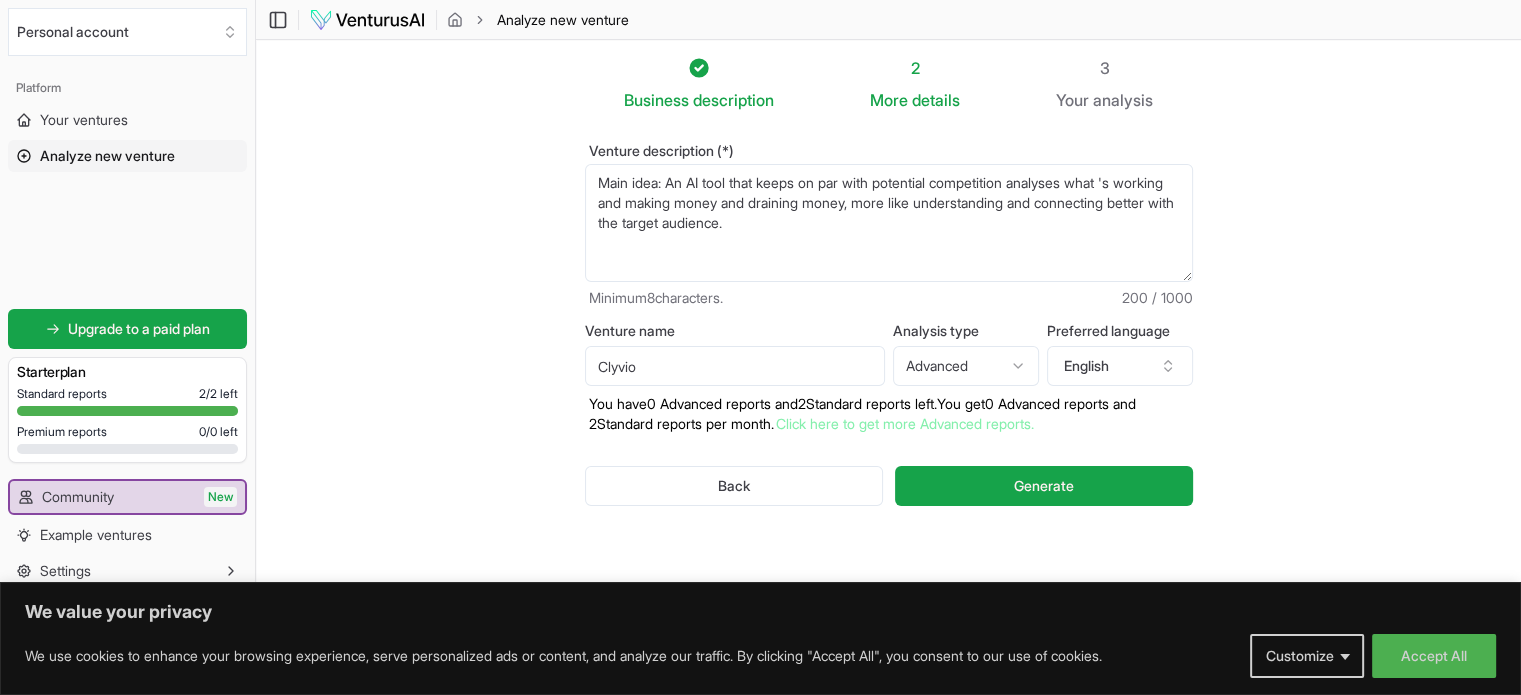 click on "We value your privacy We use cookies to enhance your browsing experience, serve personalized ads or content, and analyze our traffic. By clicking "Accept All", you consent to our use of cookies. Customize    Accept All Customize Consent Preferences   We use cookies to help you navigate efficiently and perform certain functions. You will find detailed information about all cookies under each consent category below. The cookies that are categorized as "Necessary" are stored on your browser as they are essential for enabling the basic functionalities of the site. ...  Show more Necessary Always Active Necessary cookies are required to enable the basic features of this site, such as providing secure log-in or adjusting your consent preferences. These cookies do not store any personally identifiable data. Cookie cookieyes-consent Duration 1 year Description Cookie __cf_bm Duration 1 hour Description This cookie, set by Cloudflare, is used to support Cloudflare Bot Management.  Cookie _cfuvid Duration session lidc" at bounding box center [760, 347] 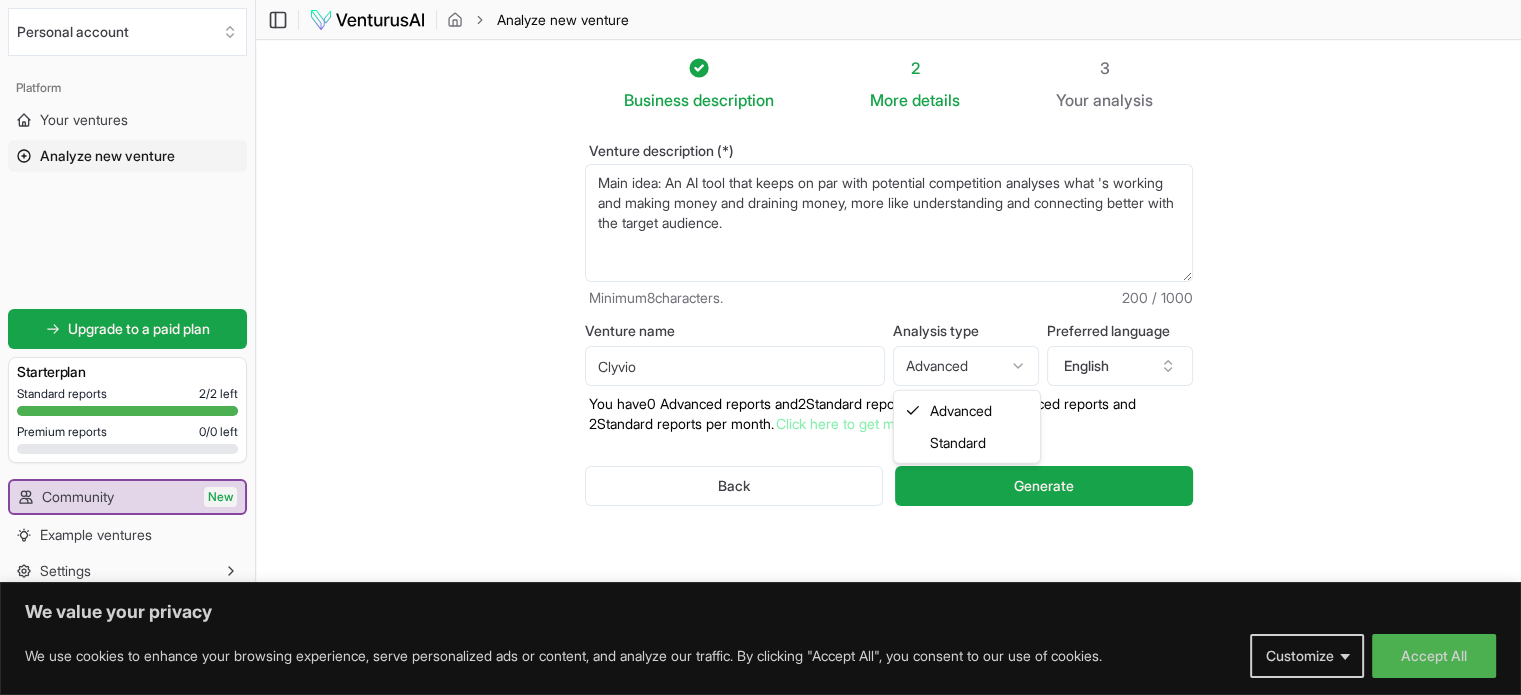 select on "standard" 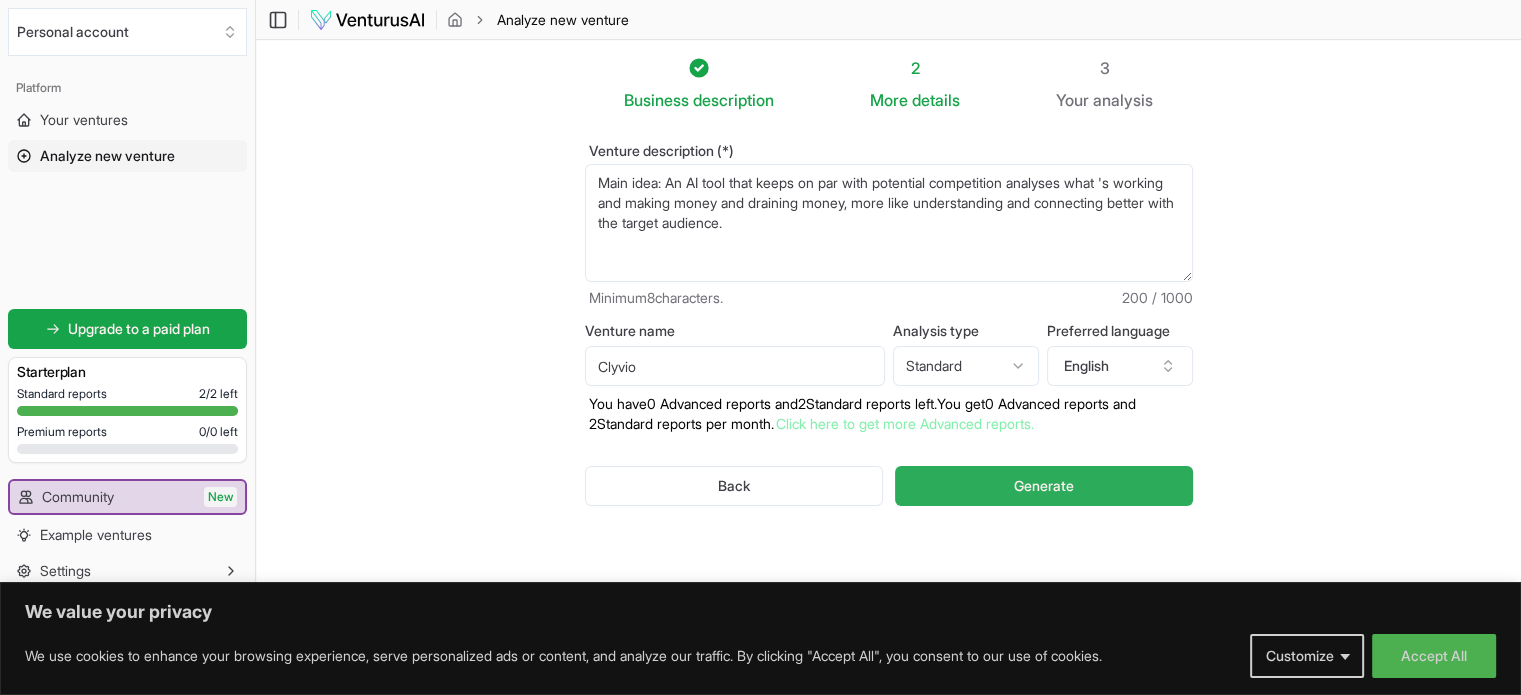 click on "Generate" at bounding box center [1043, 486] 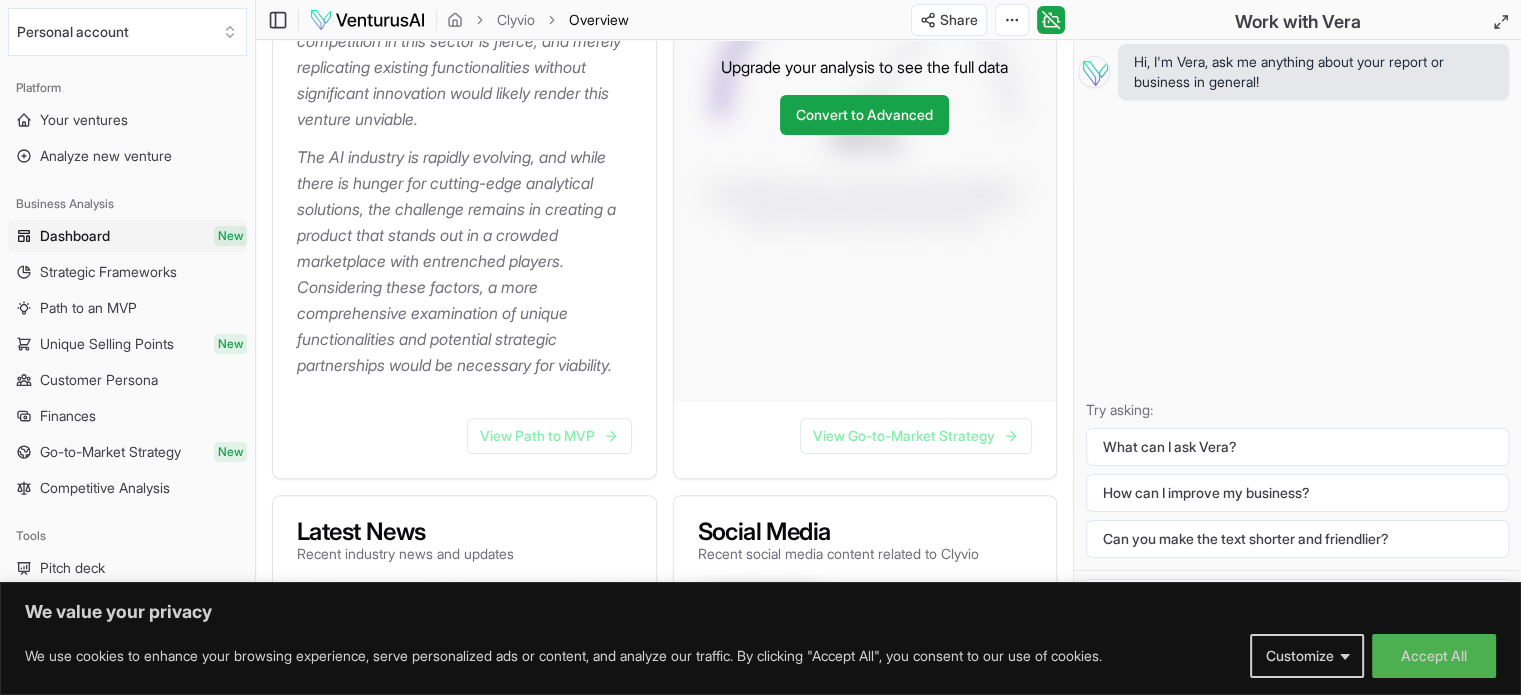 scroll, scrollTop: 804, scrollLeft: 0, axis: vertical 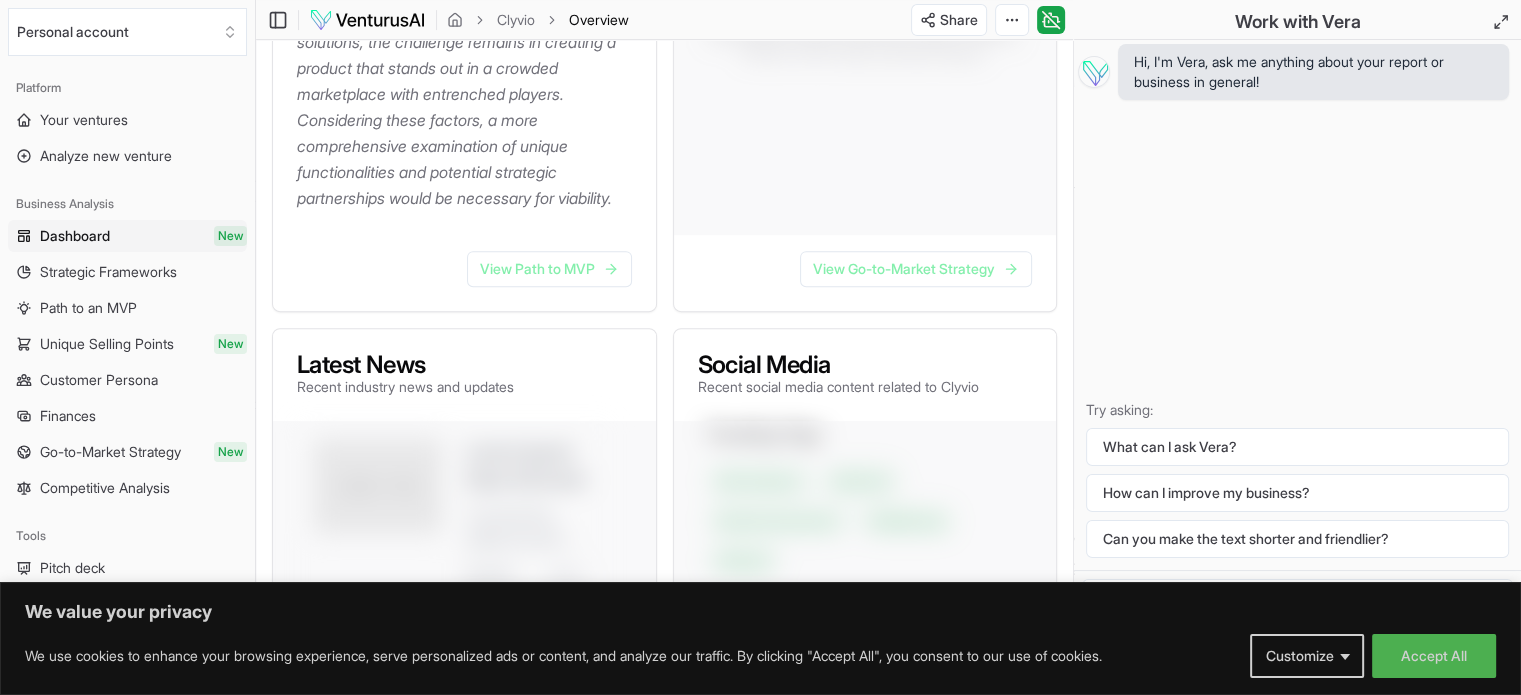 click on "View Path to MVP" at bounding box center (464, 273) 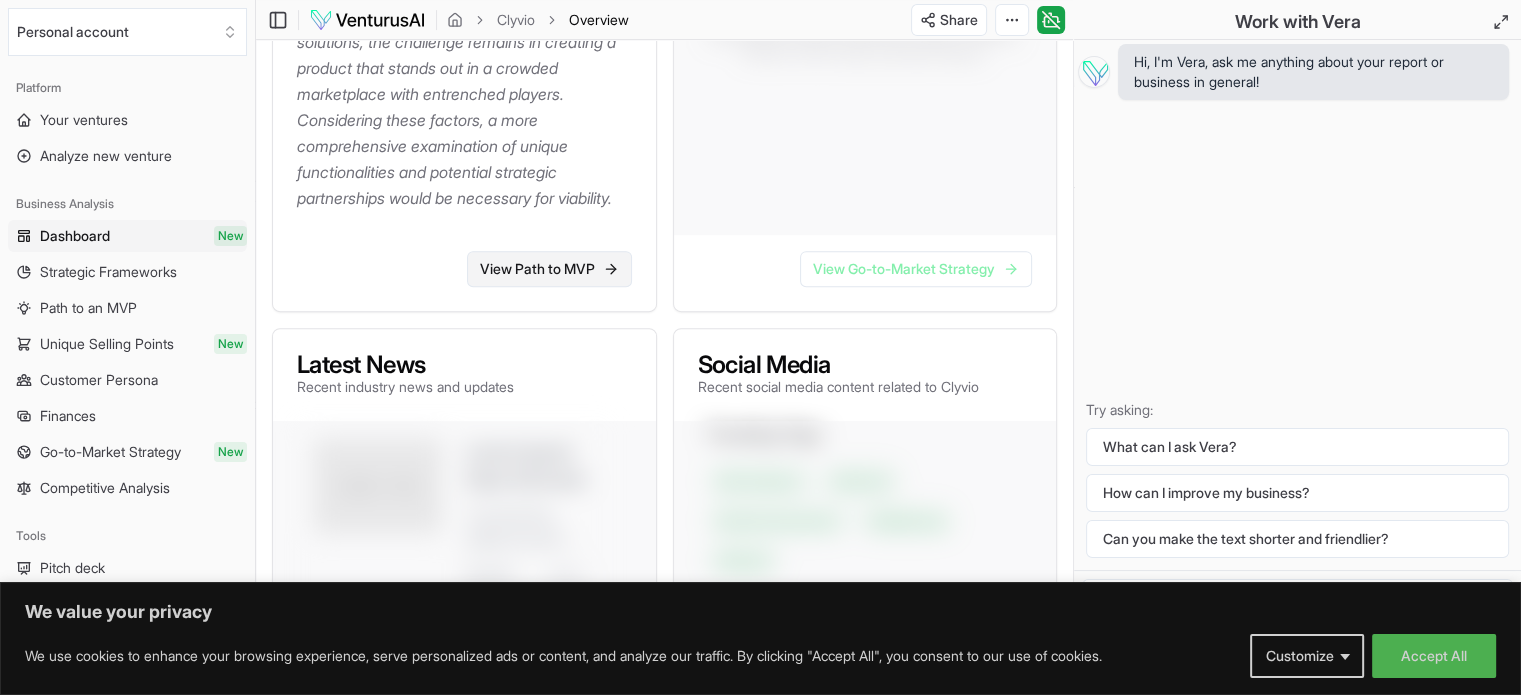 click on "View Path to MVP" at bounding box center (549, 269) 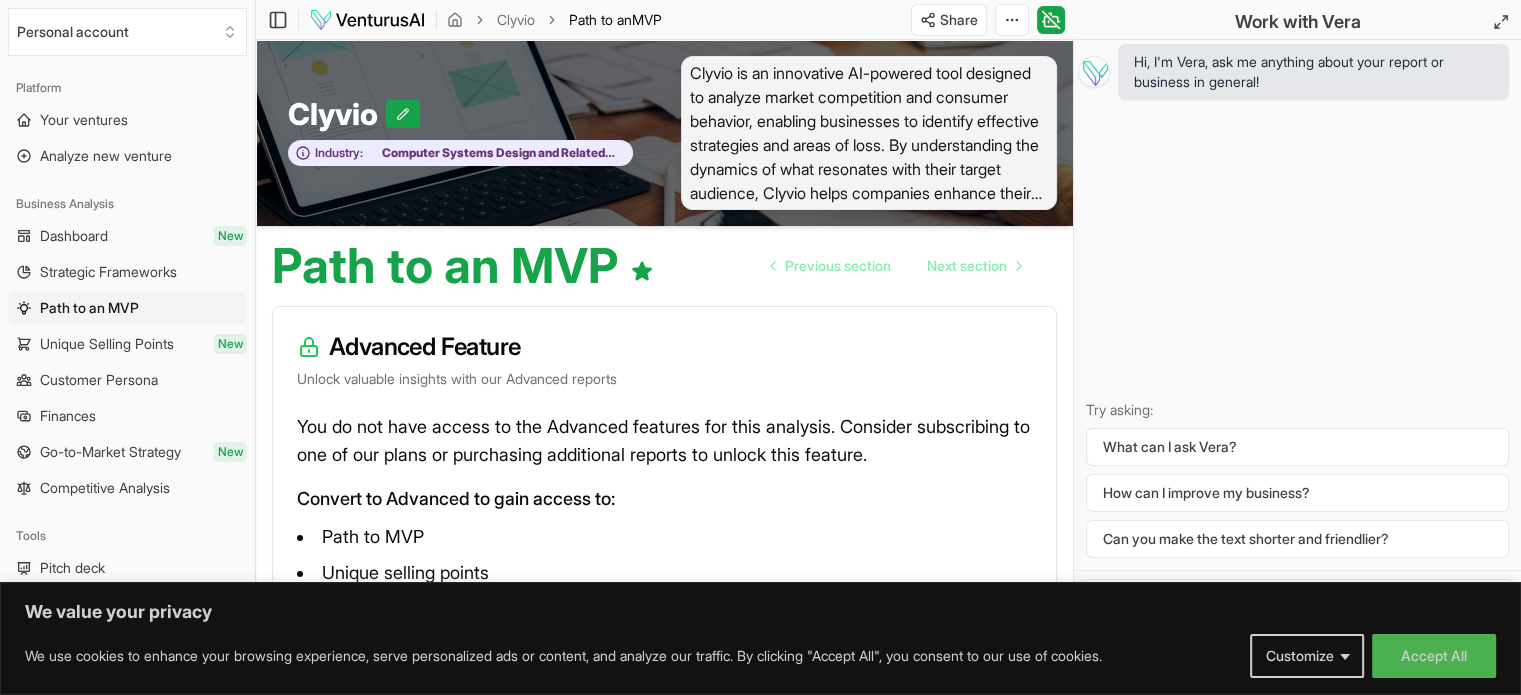scroll, scrollTop: 167, scrollLeft: 0, axis: vertical 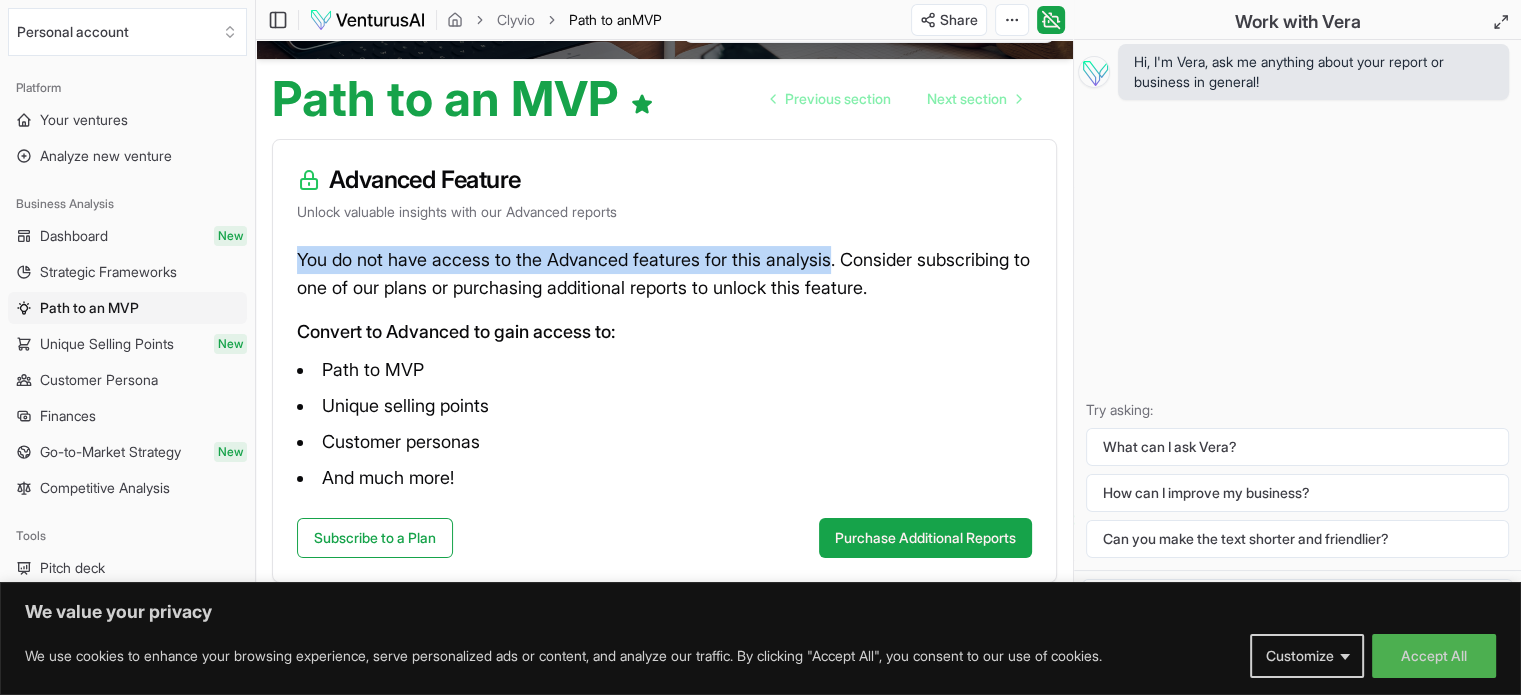 drag, startPoint x: 293, startPoint y: 254, endPoint x: 844, endPoint y: 272, distance: 551.29395 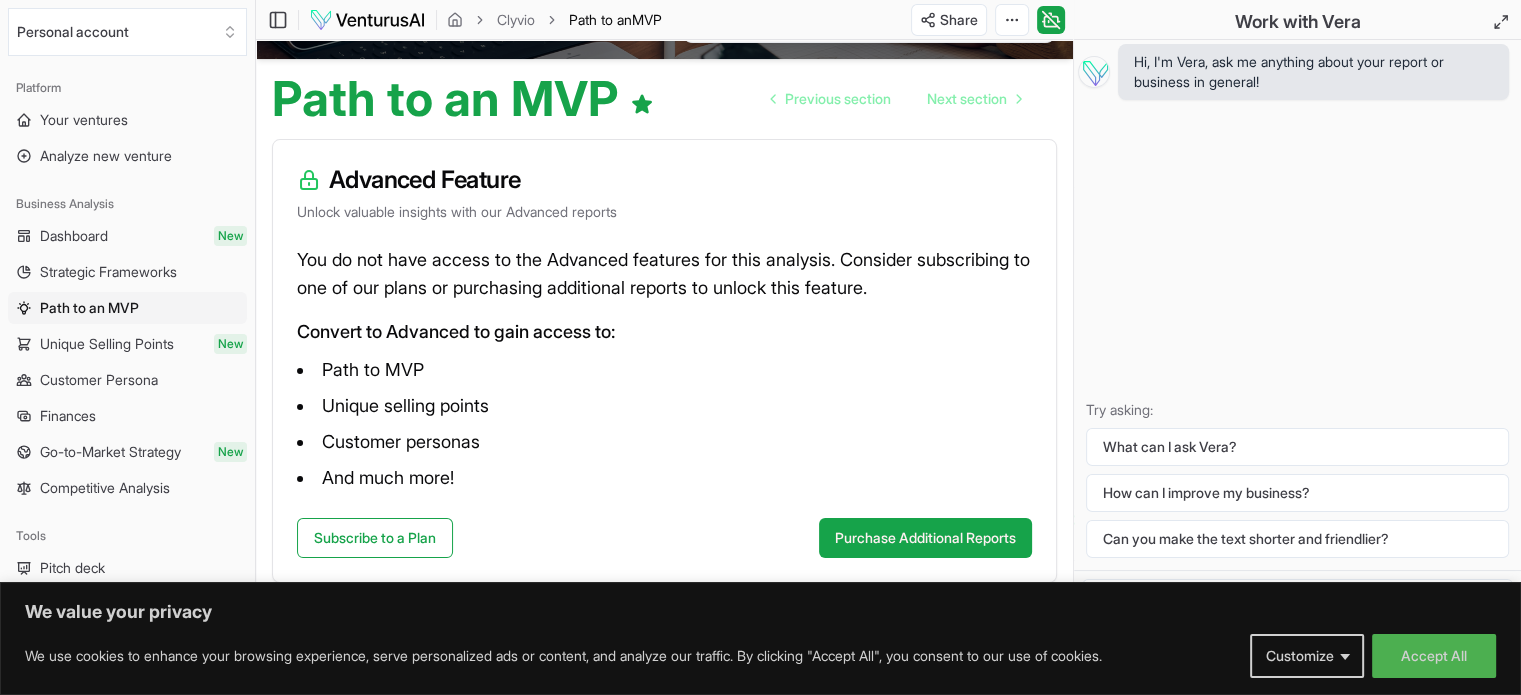 click on "You do not have access to the Advanced features for this analysis.   Consider subscribing to one of our plans or purchasing additional reports to unlock this feature." at bounding box center [664, 274] 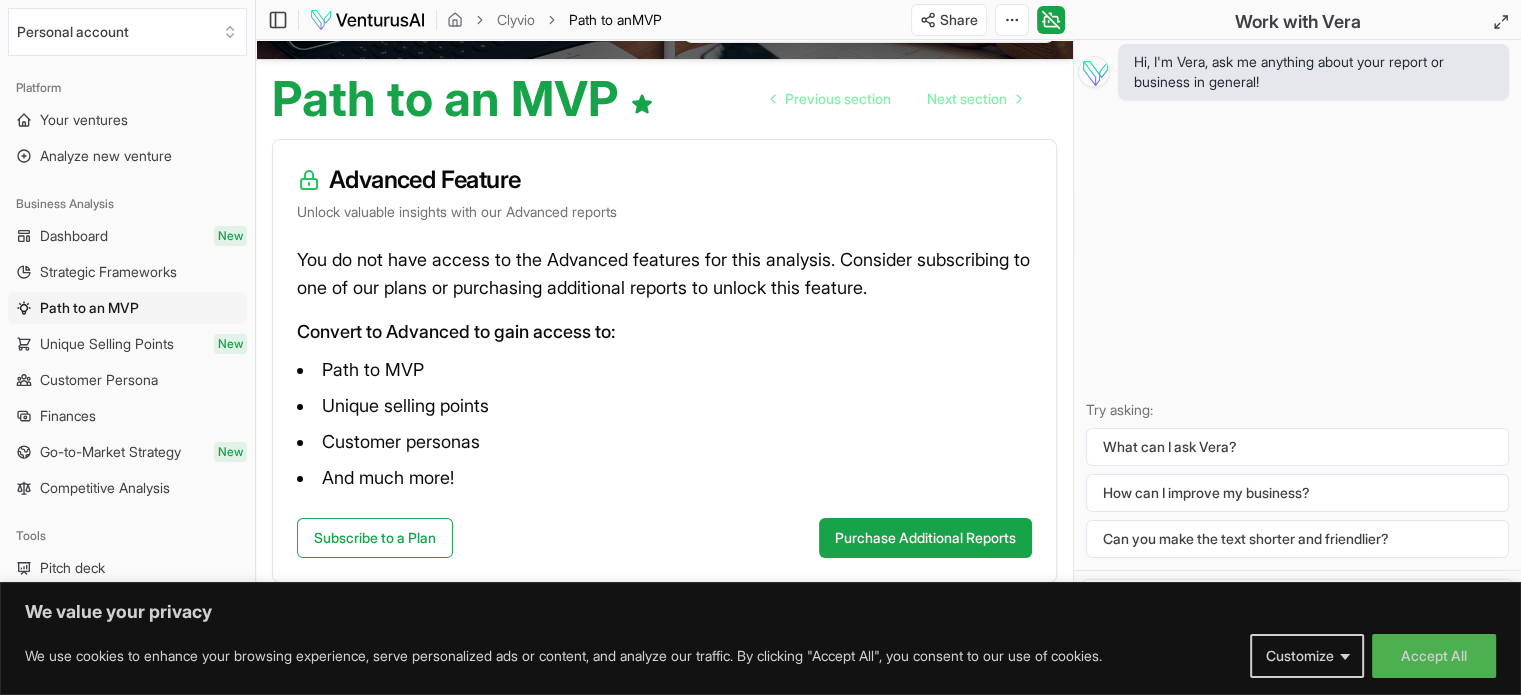 scroll, scrollTop: 171, scrollLeft: 0, axis: vertical 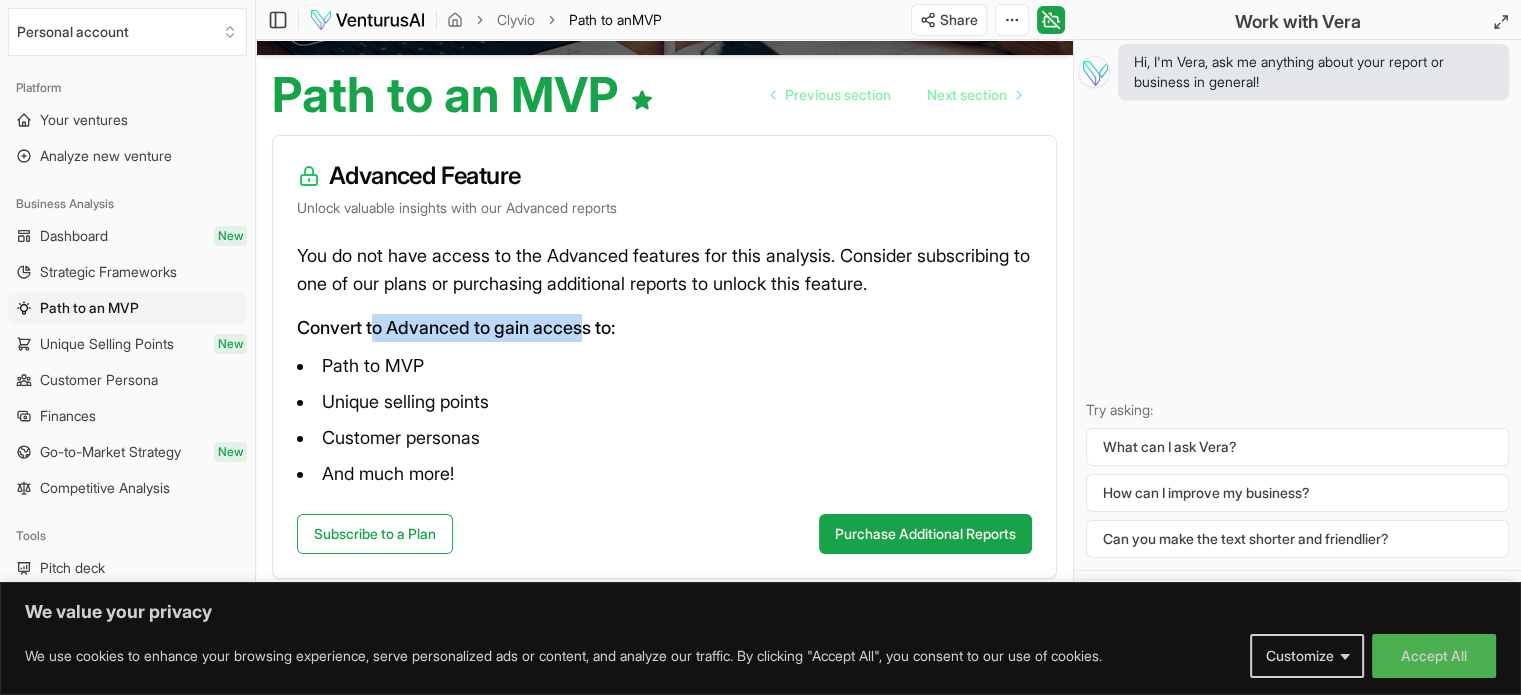 drag, startPoint x: 376, startPoint y: 333, endPoint x: 594, endPoint y: 339, distance: 218.08255 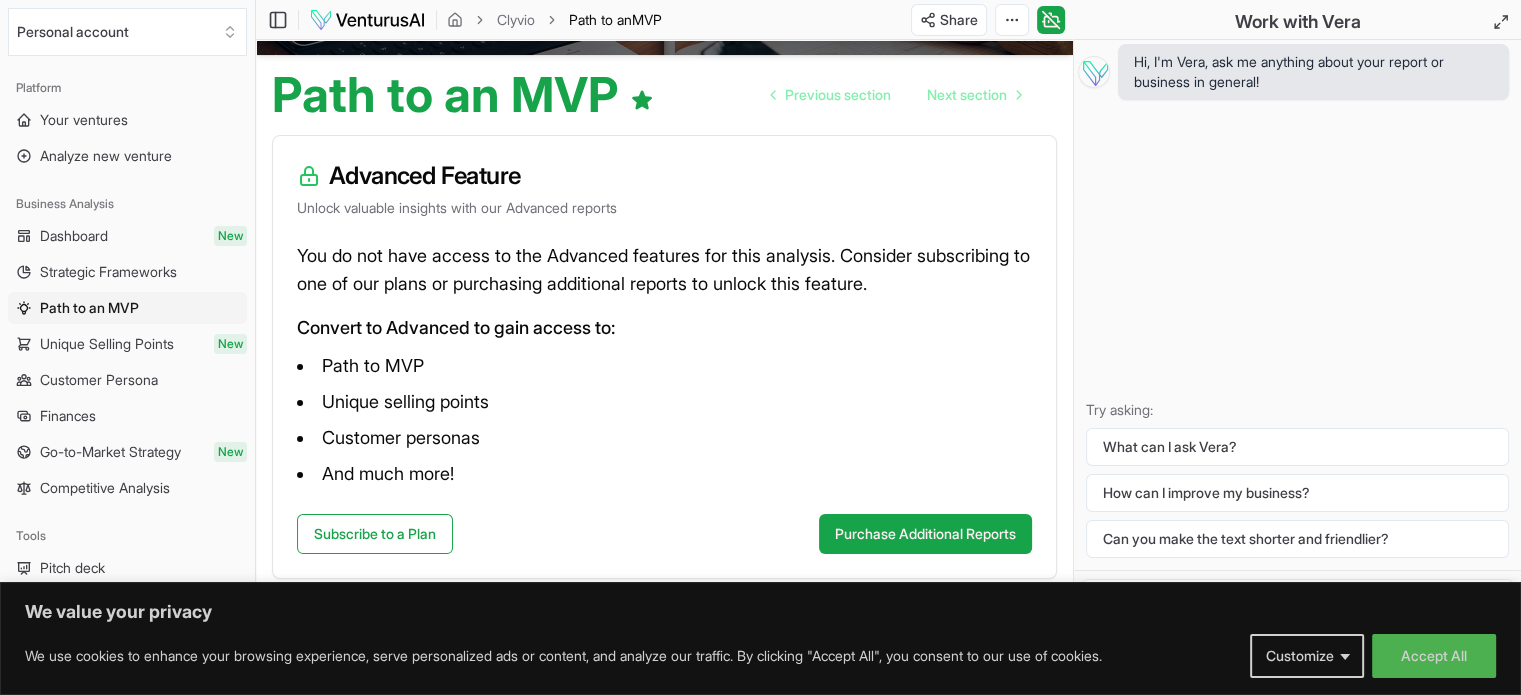 click on "Path to MVP Unique selling points Customer personas And much more!" at bounding box center [664, 420] 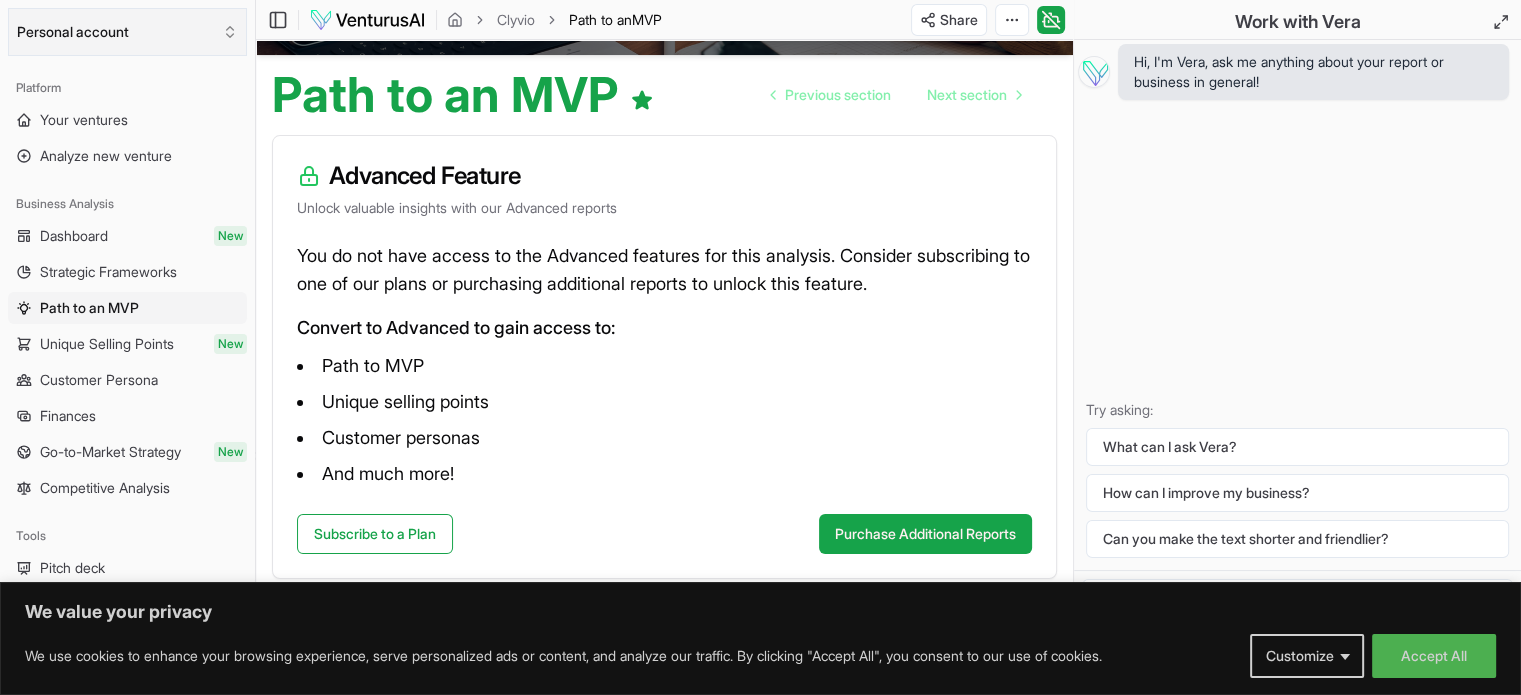click on "Personal account" at bounding box center (127, 32) 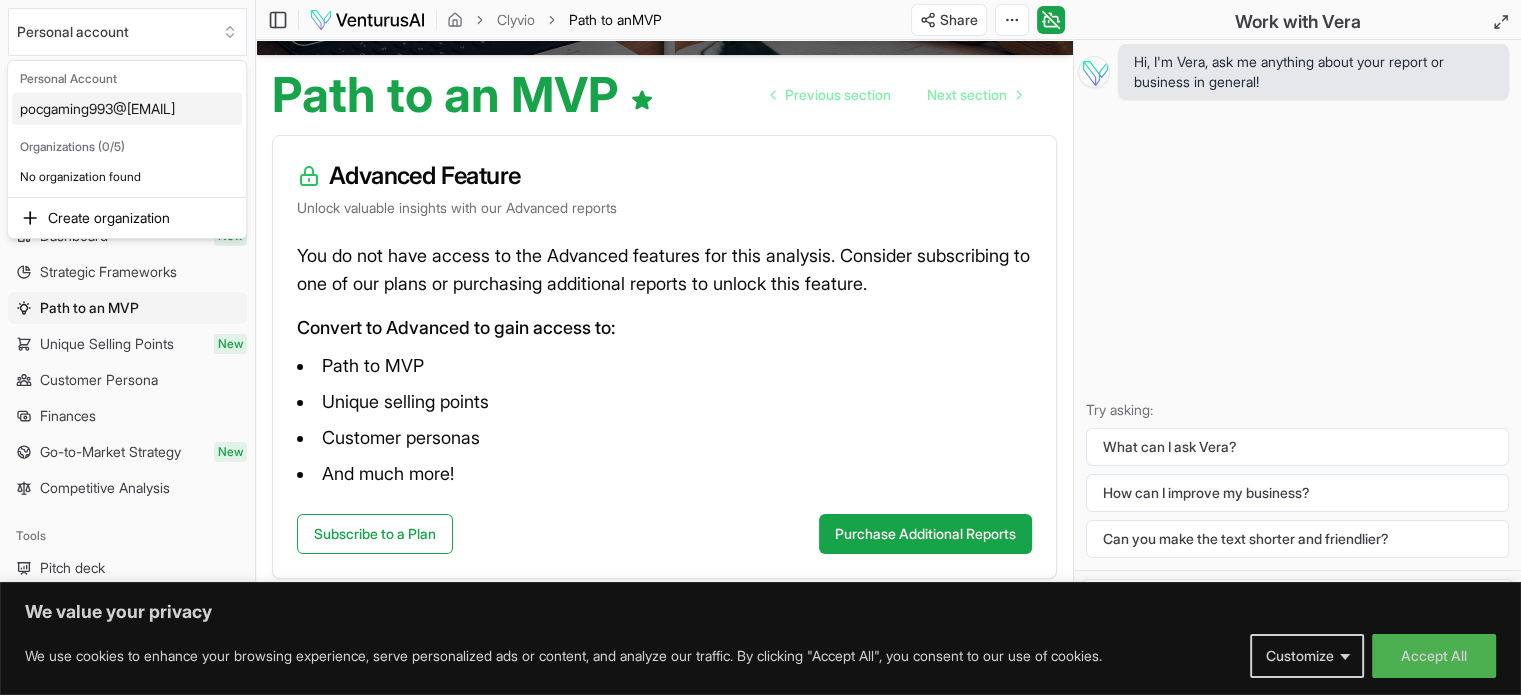 click on "pocgaming993@gmail.com" at bounding box center (127, 109) 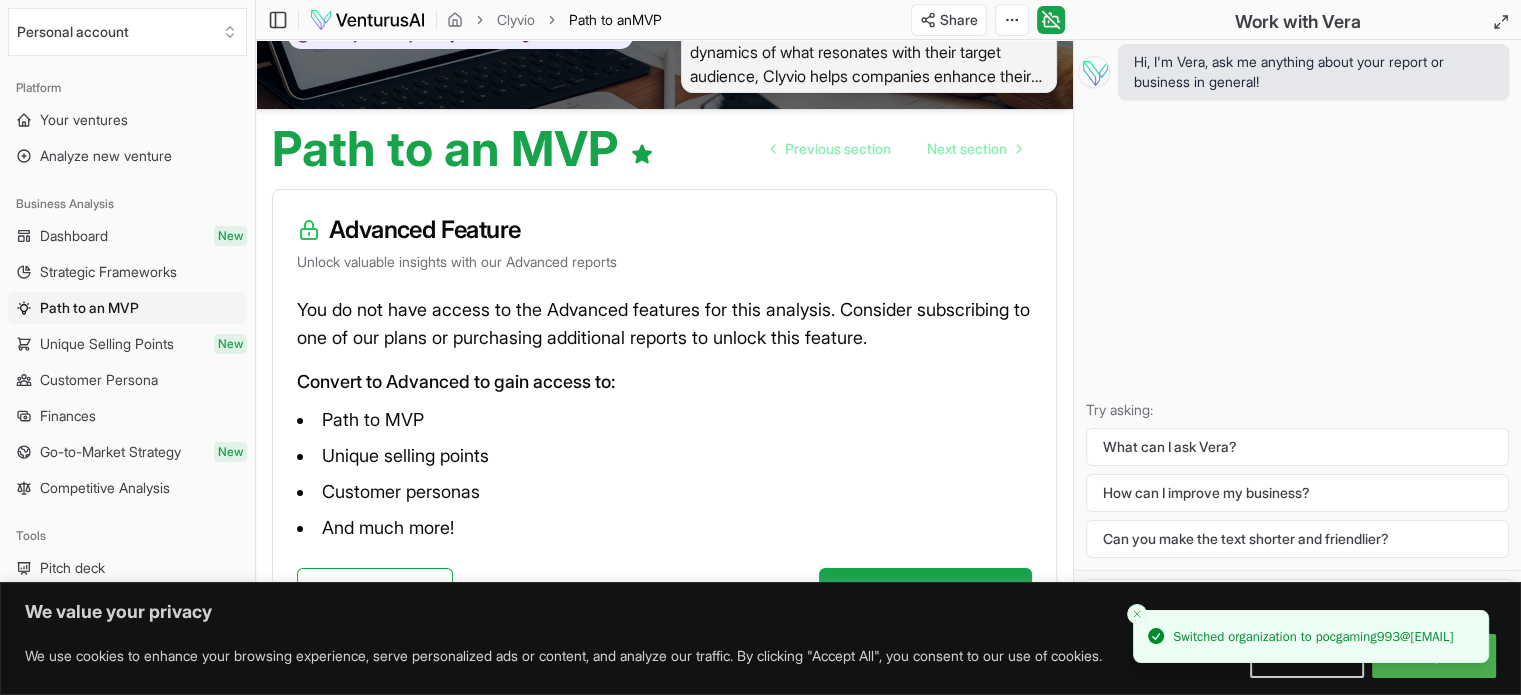 scroll, scrollTop: 171, scrollLeft: 0, axis: vertical 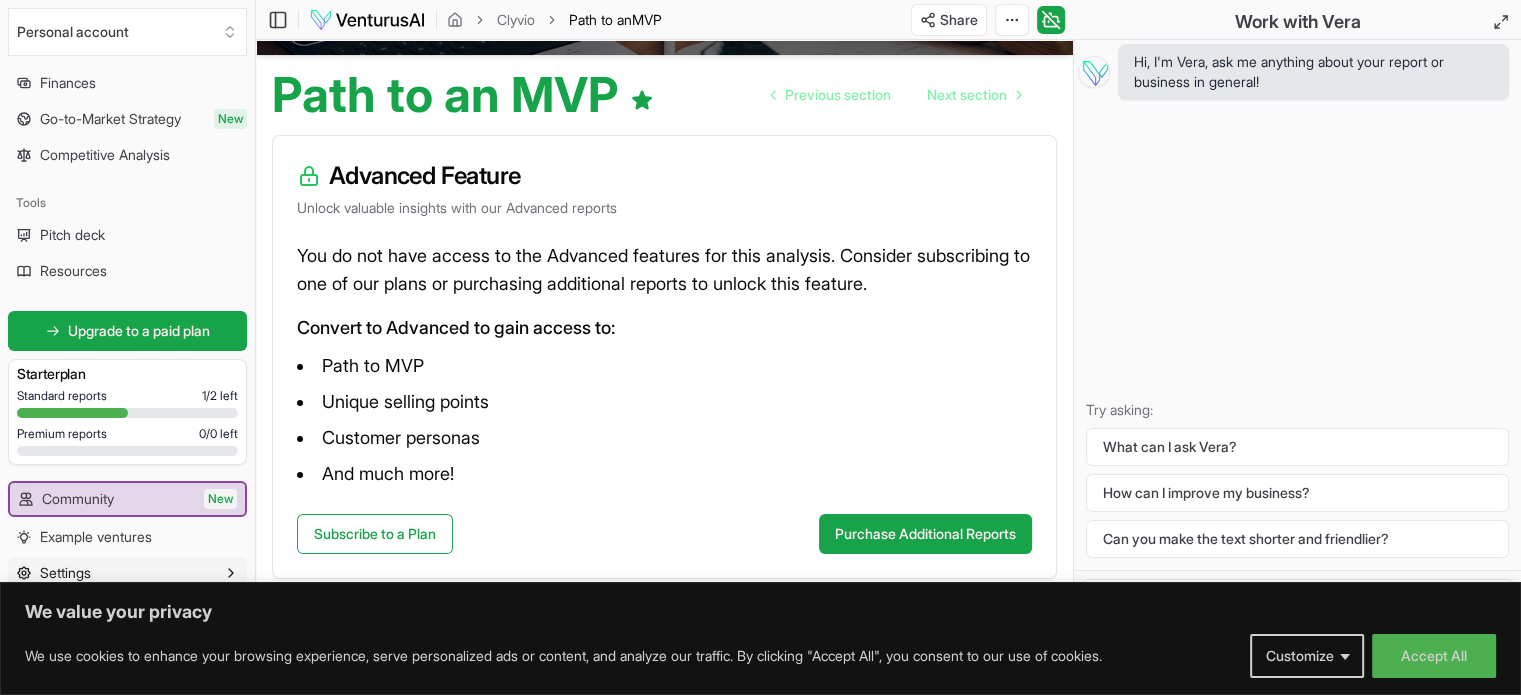 click on "Settings" at bounding box center [65, 573] 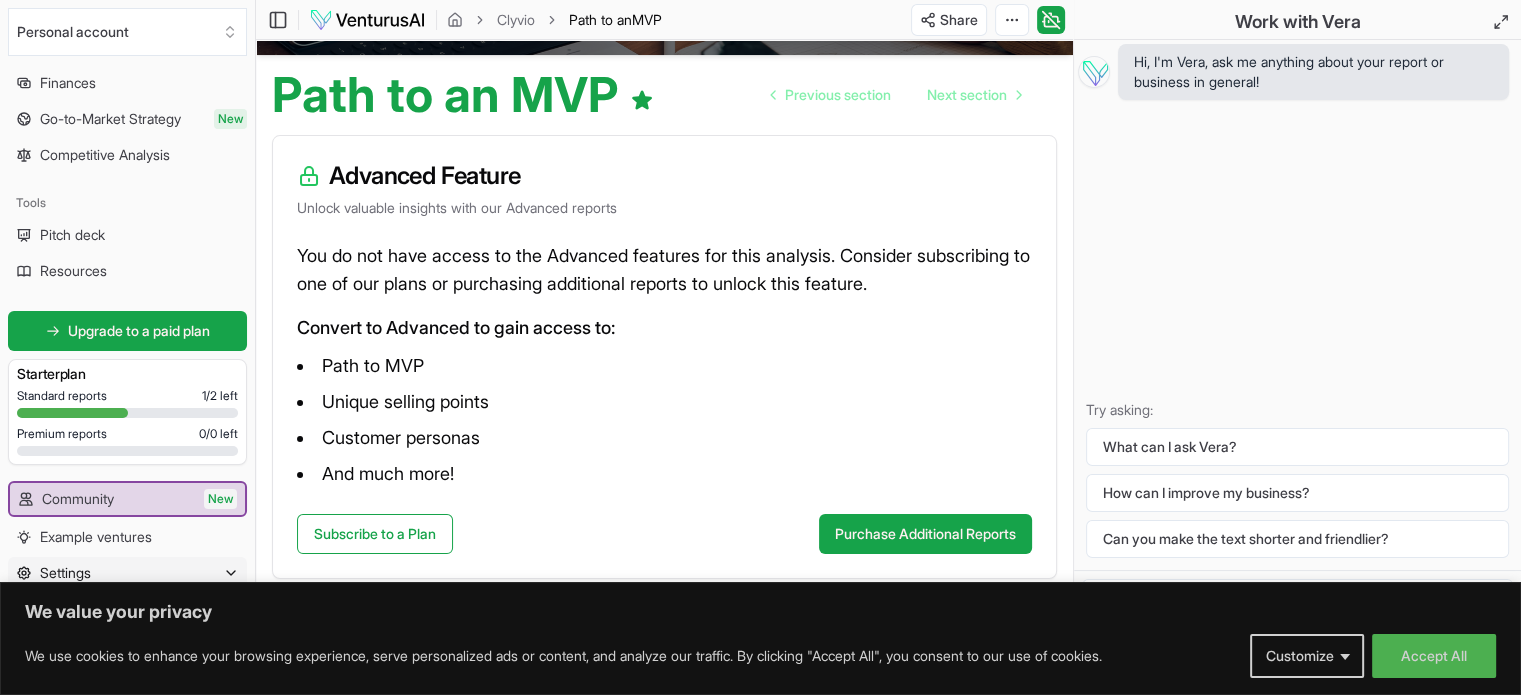 click on "Settings" at bounding box center (127, 573) 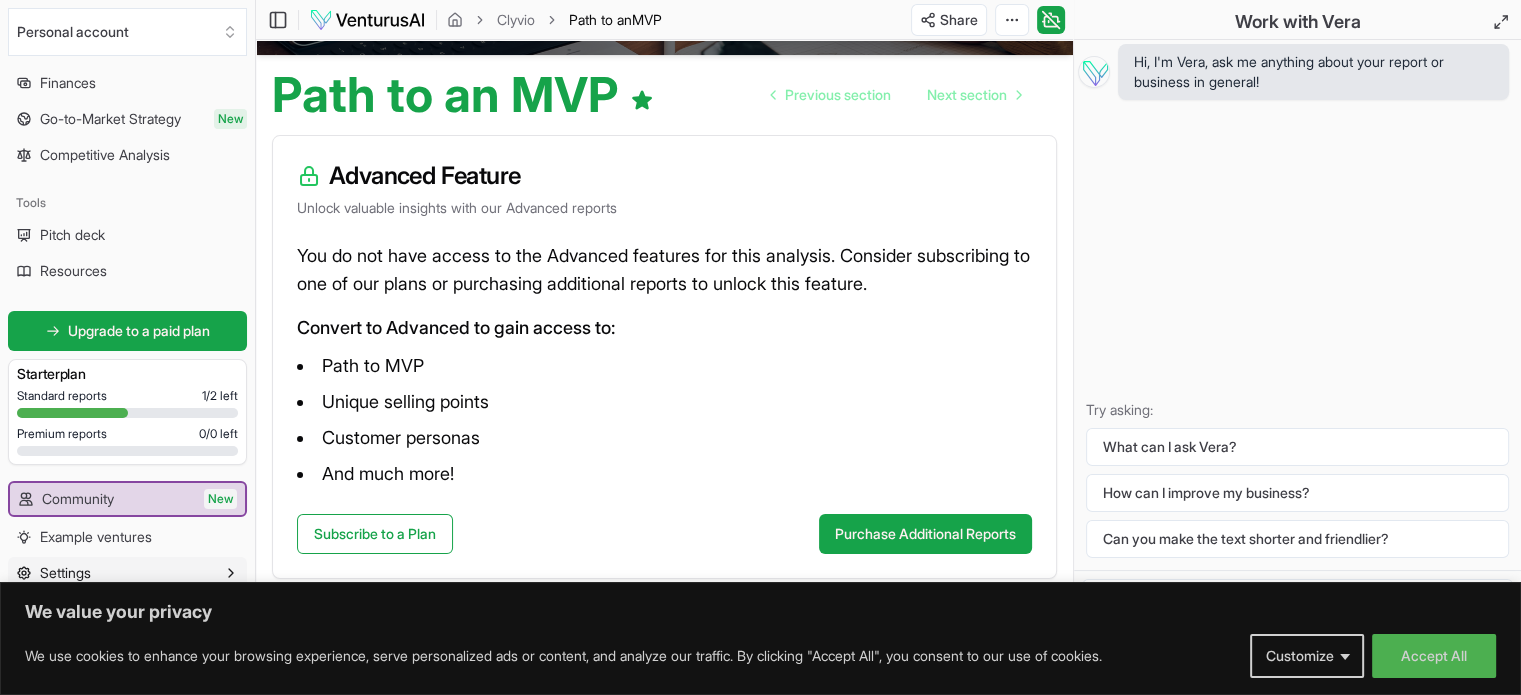 click on "Settings" at bounding box center [127, 573] 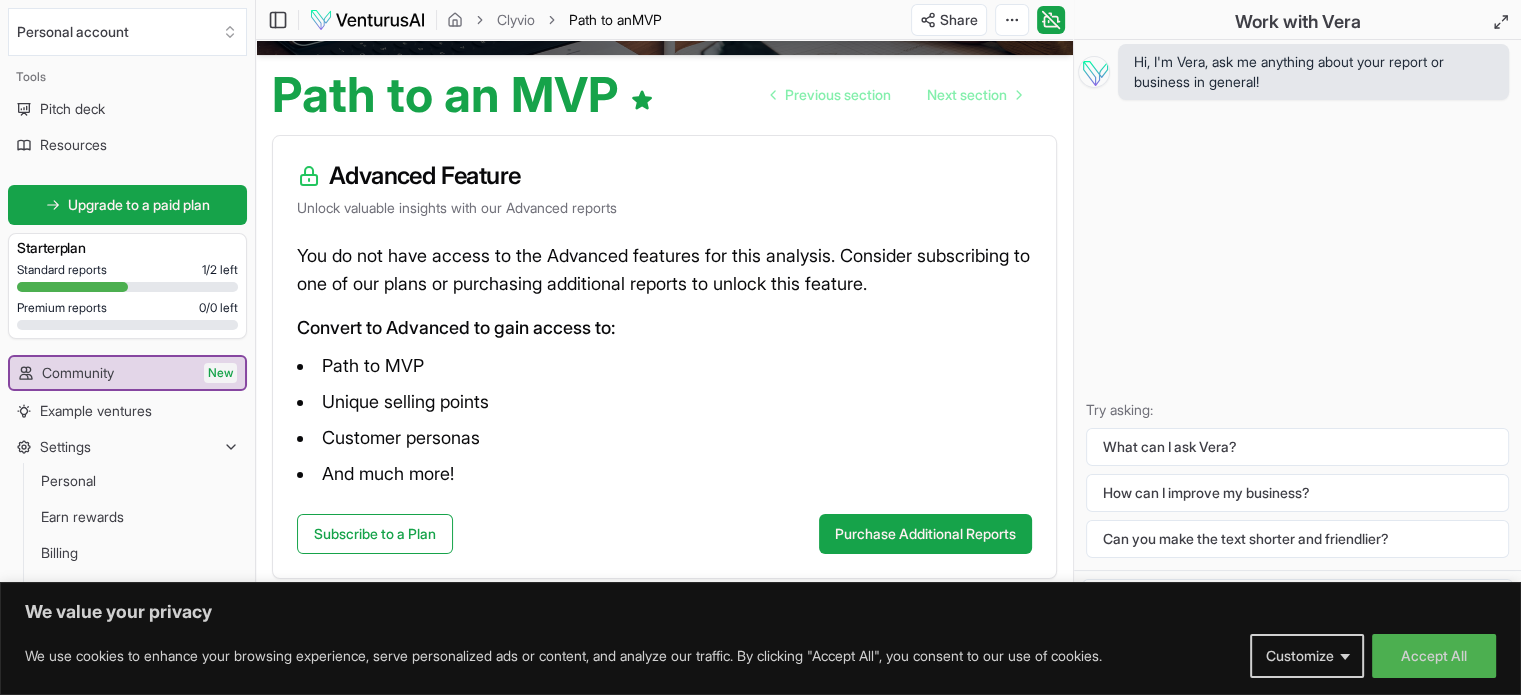 scroll, scrollTop: 513, scrollLeft: 0, axis: vertical 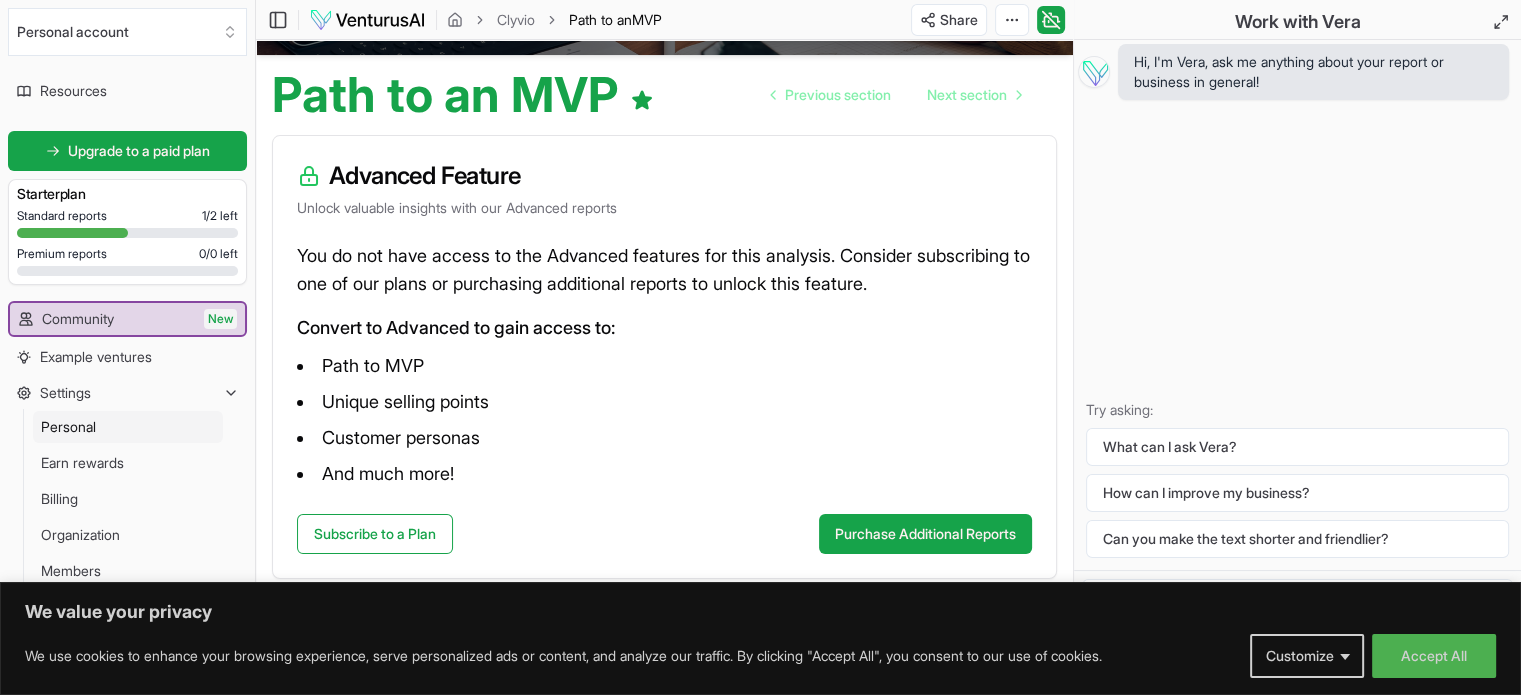 click on "Personal" at bounding box center (68, 427) 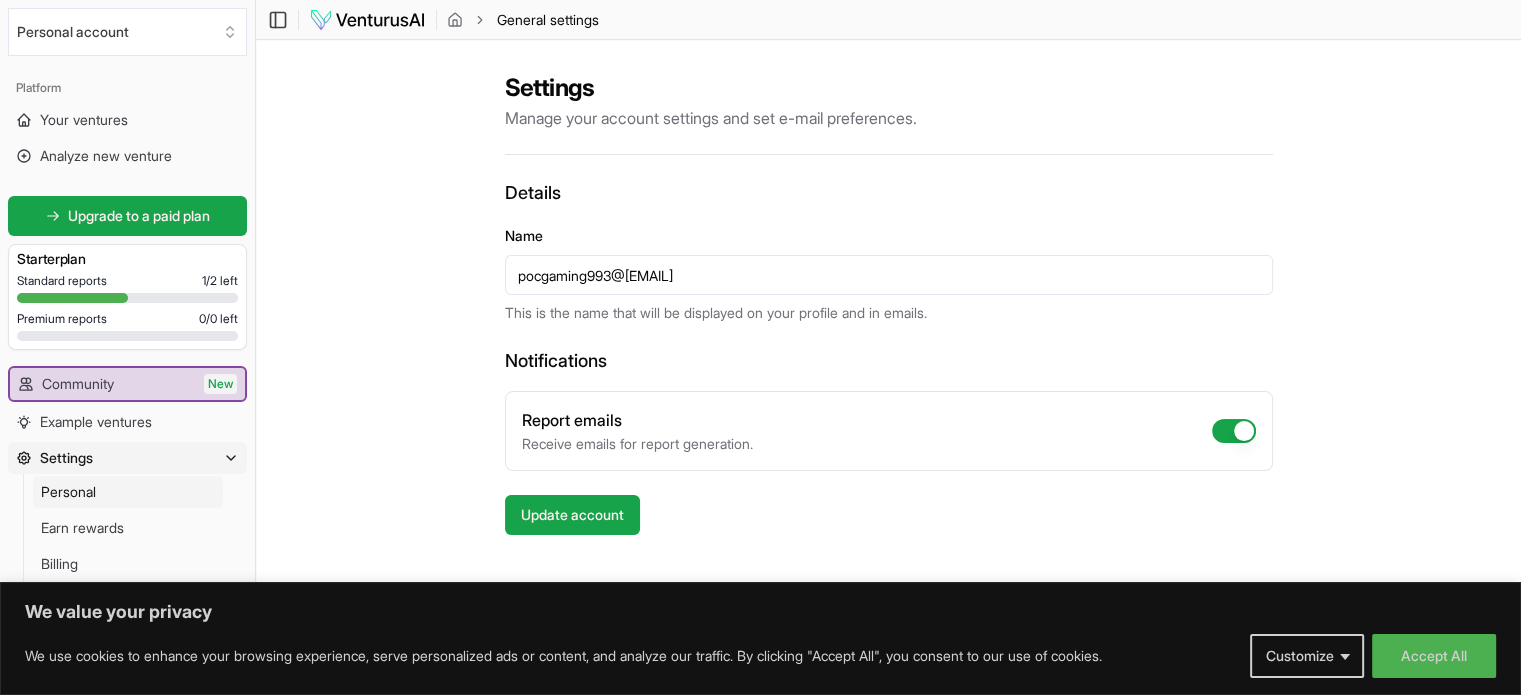 scroll, scrollTop: 0, scrollLeft: 0, axis: both 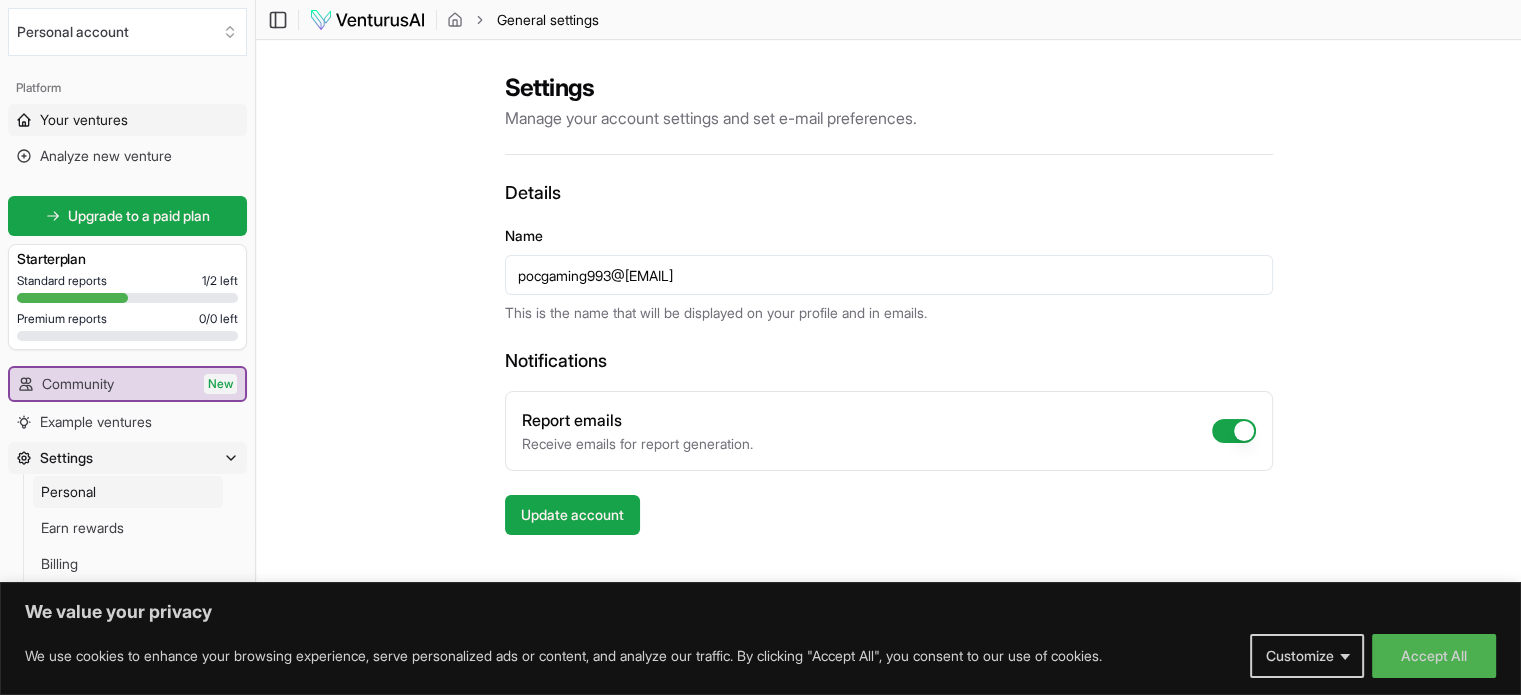 click on "Your ventures" at bounding box center (84, 120) 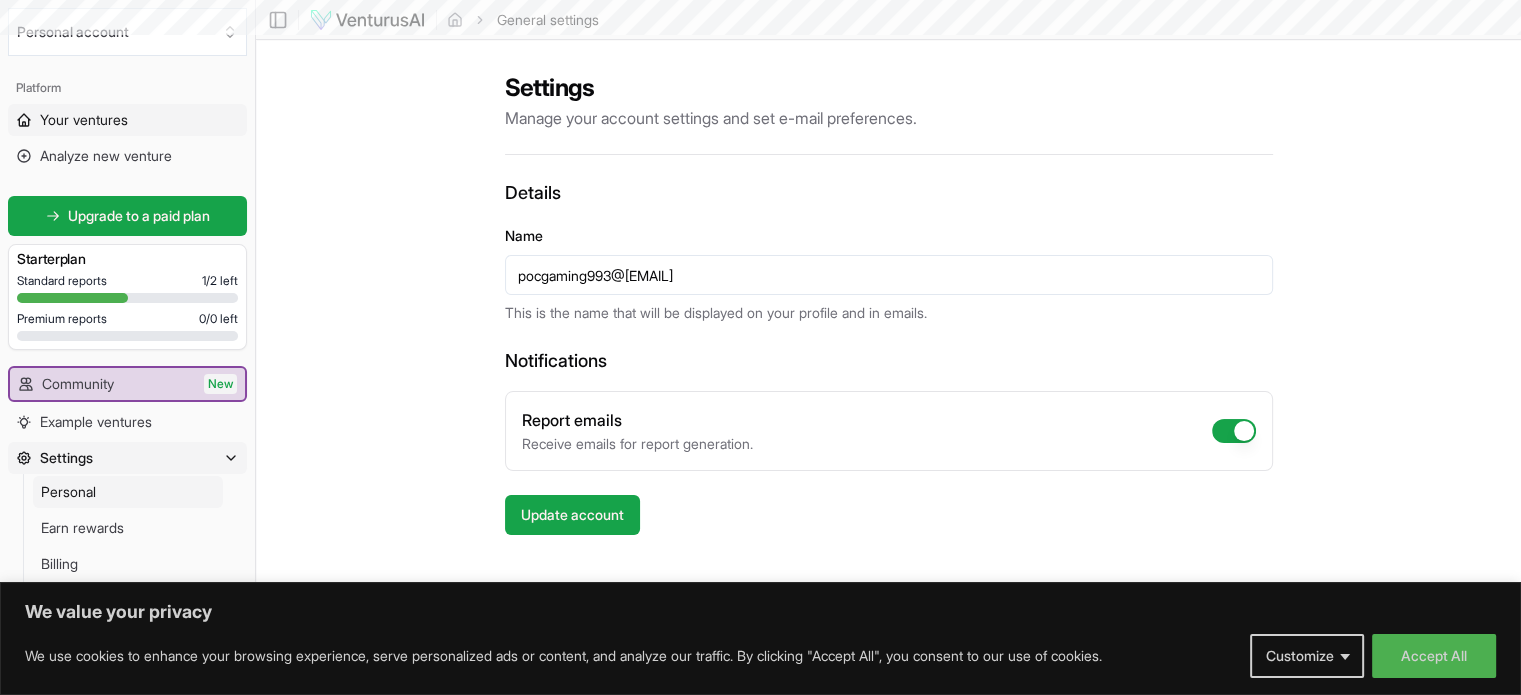 scroll, scrollTop: 0, scrollLeft: 0, axis: both 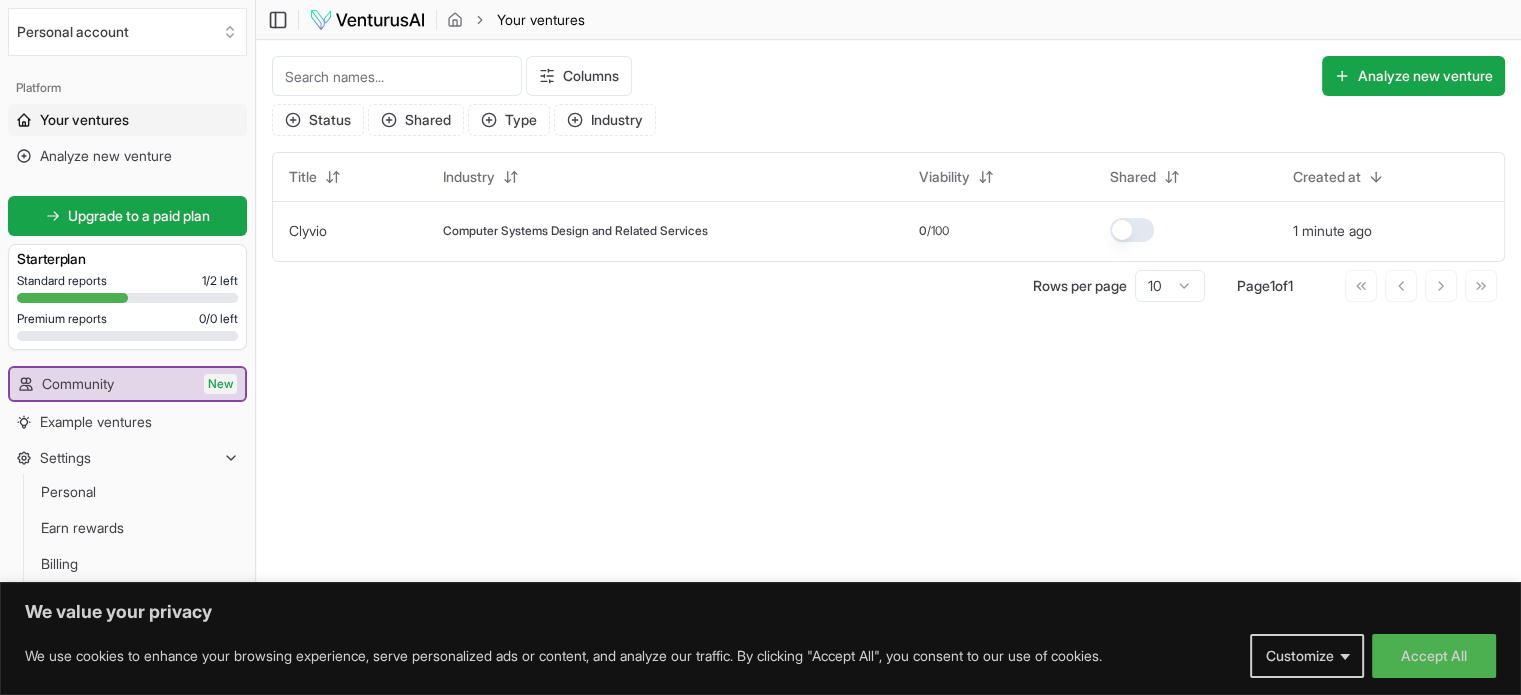 drag, startPoint x: 575, startPoint y: 247, endPoint x: 746, endPoint y: 282, distance: 174.54512 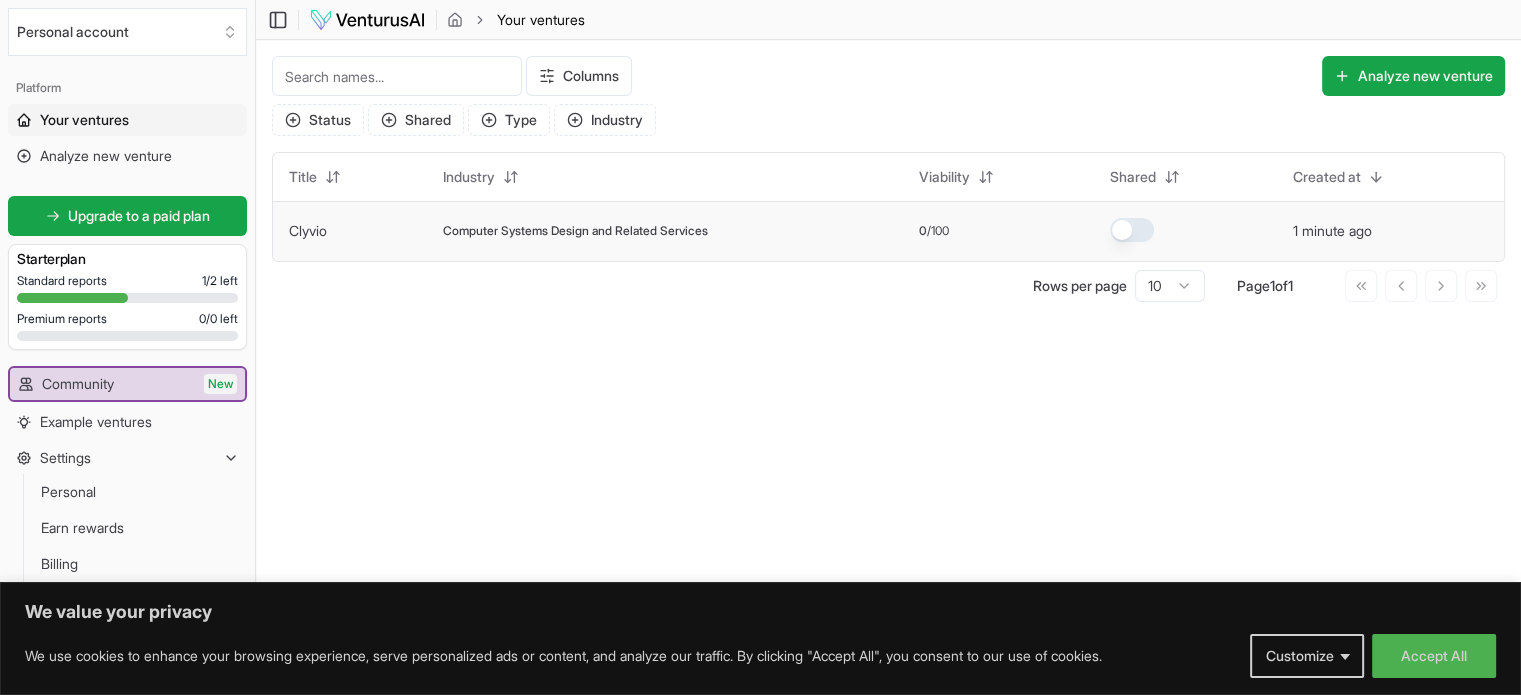 click at bounding box center [1132, 230] 